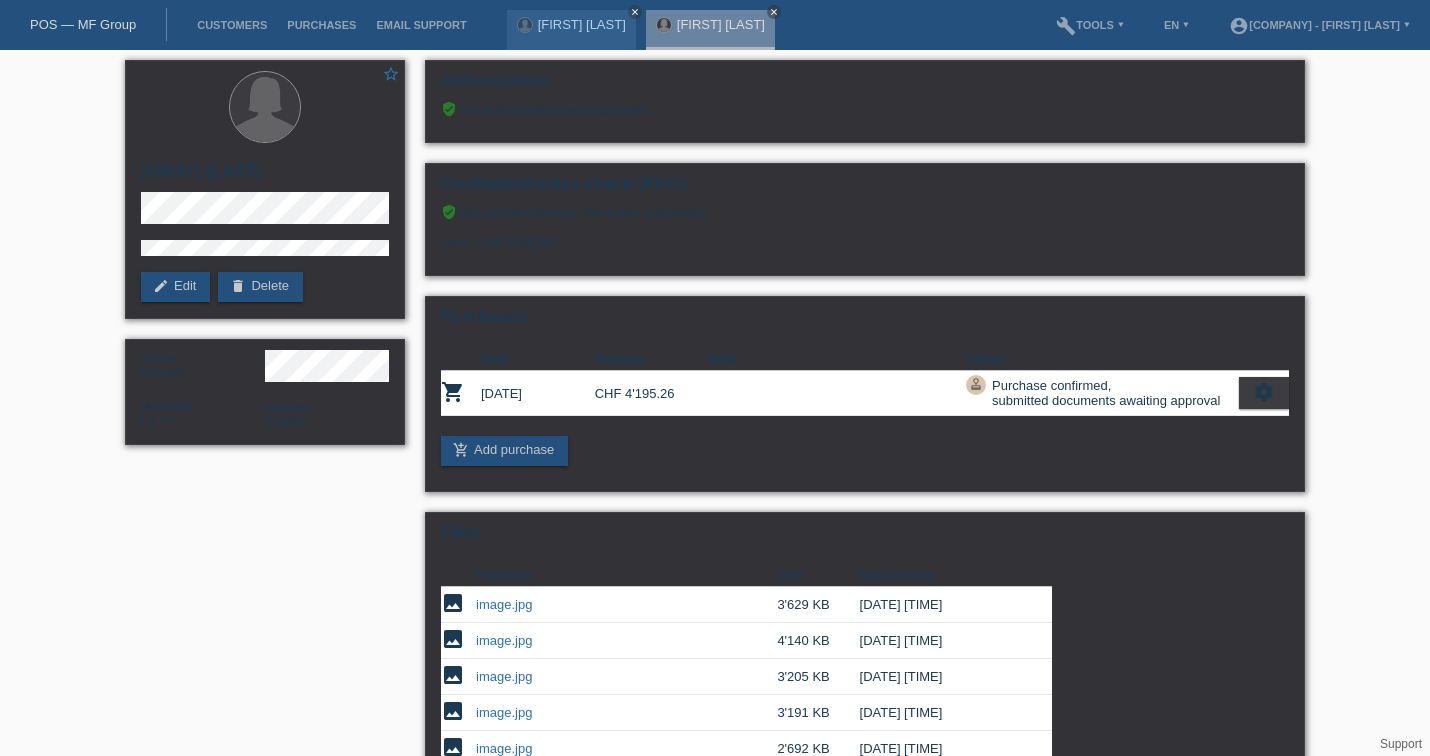 scroll, scrollTop: 0, scrollLeft: 0, axis: both 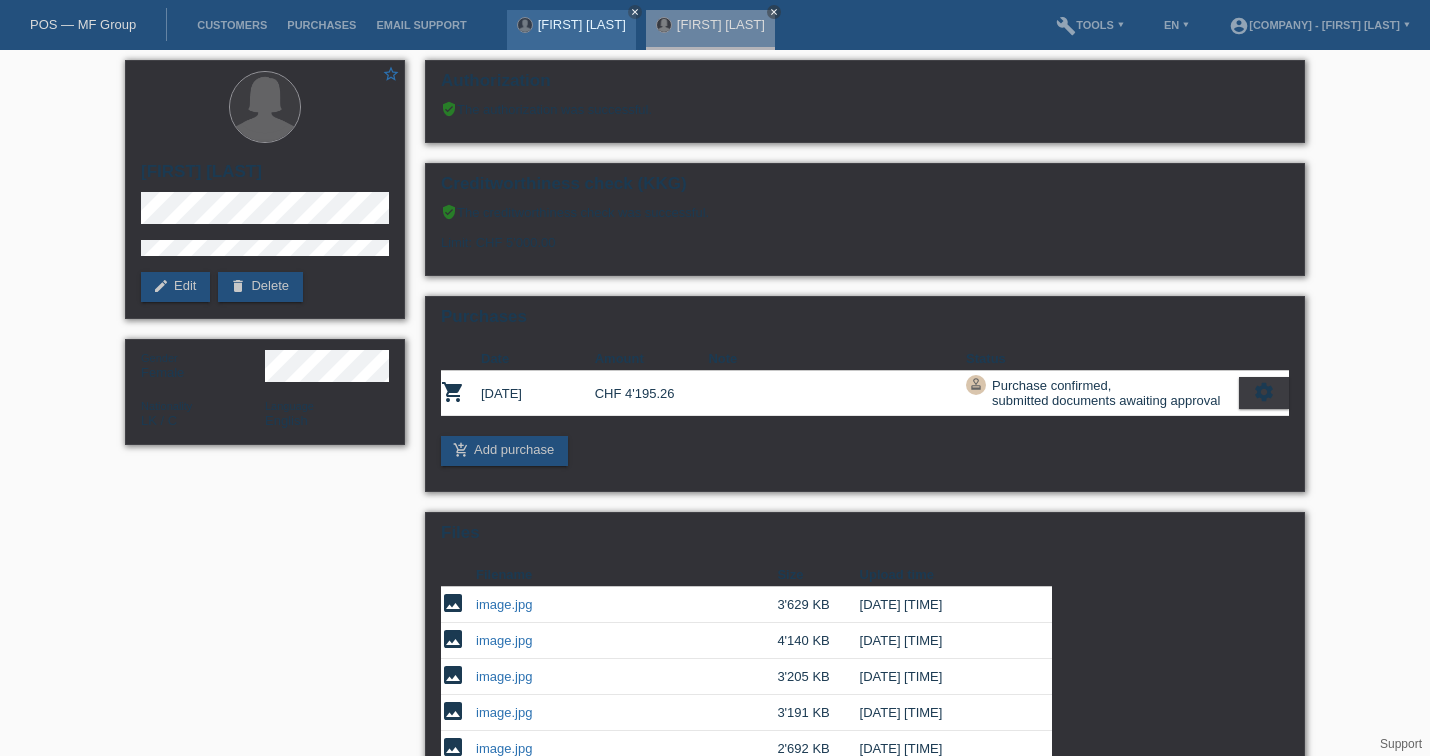 click on "[FIRST] [LAST]" at bounding box center (582, 24) 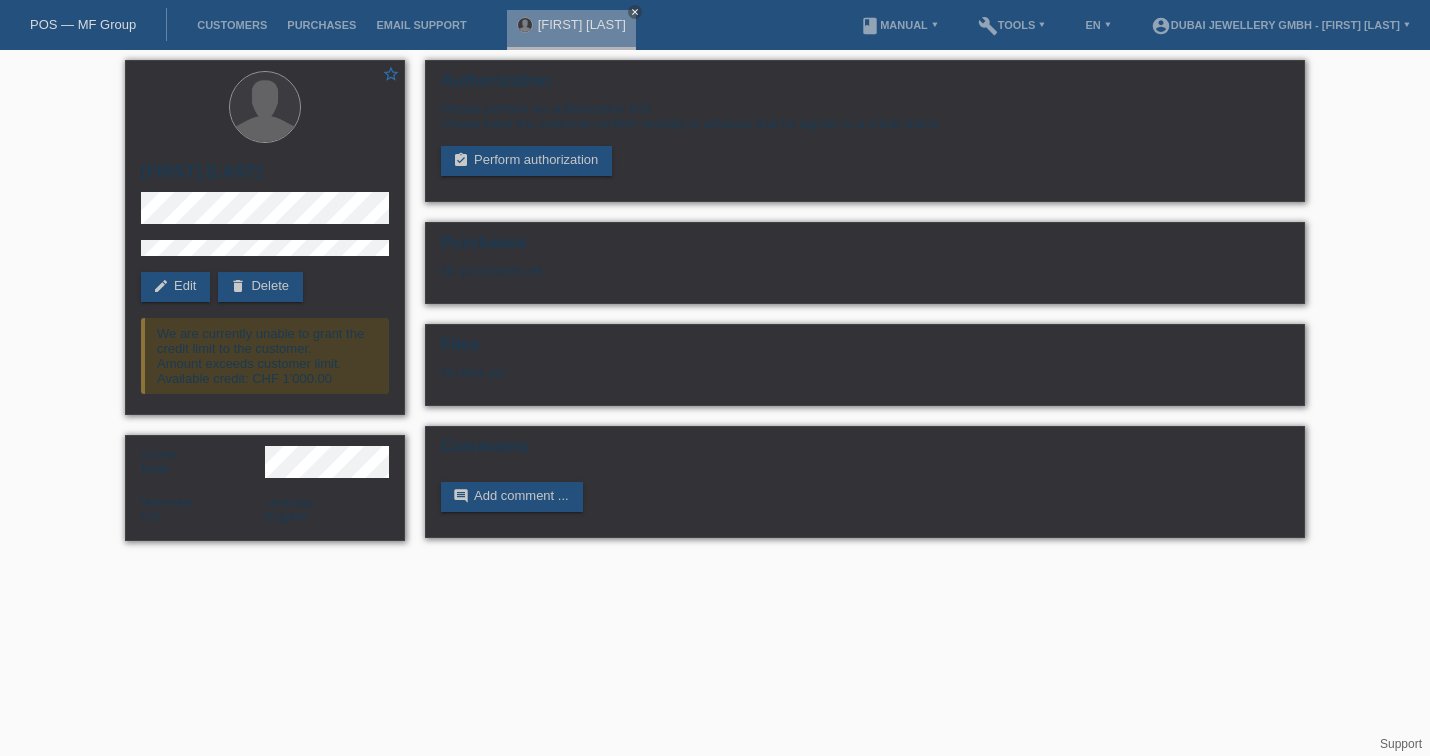 scroll, scrollTop: 0, scrollLeft: 0, axis: both 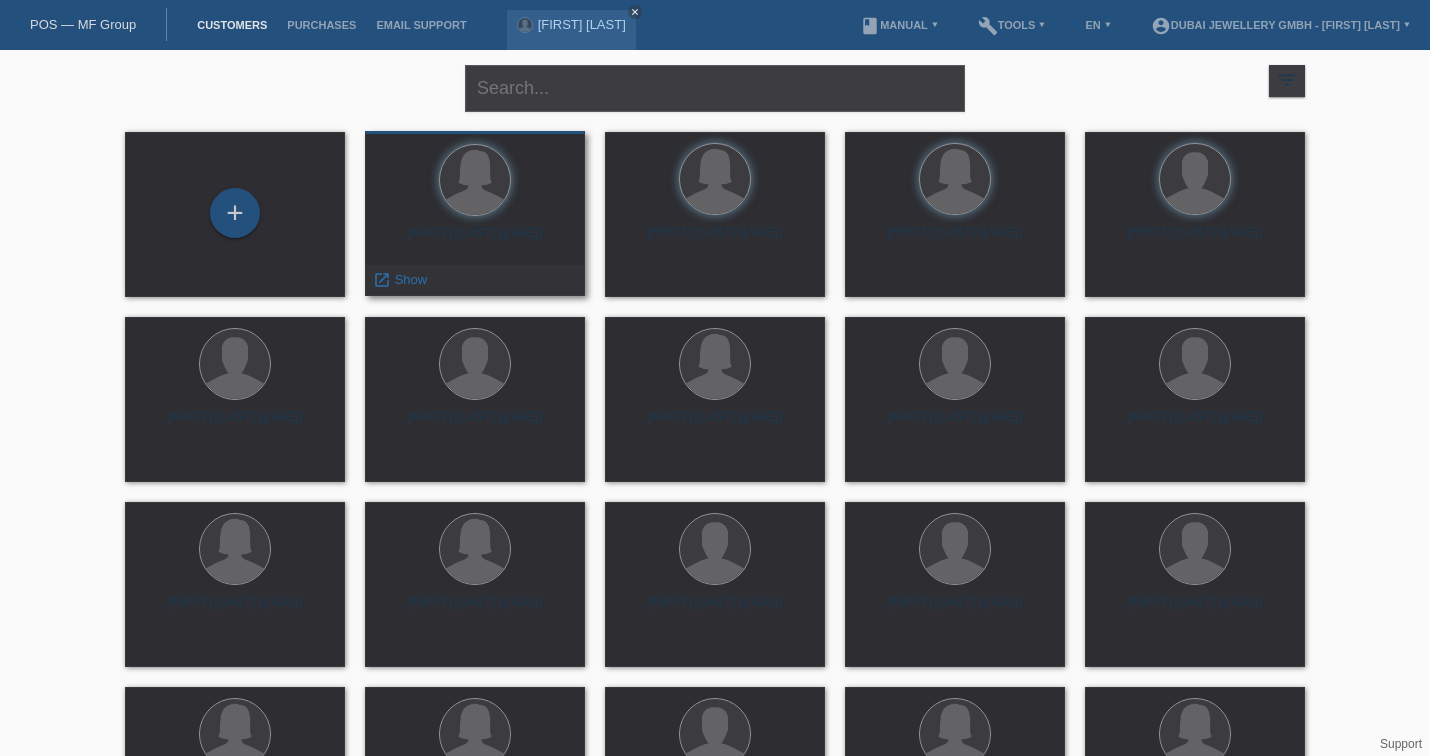 click on "Rajagopal Sriprasath (39)" at bounding box center [475, 241] 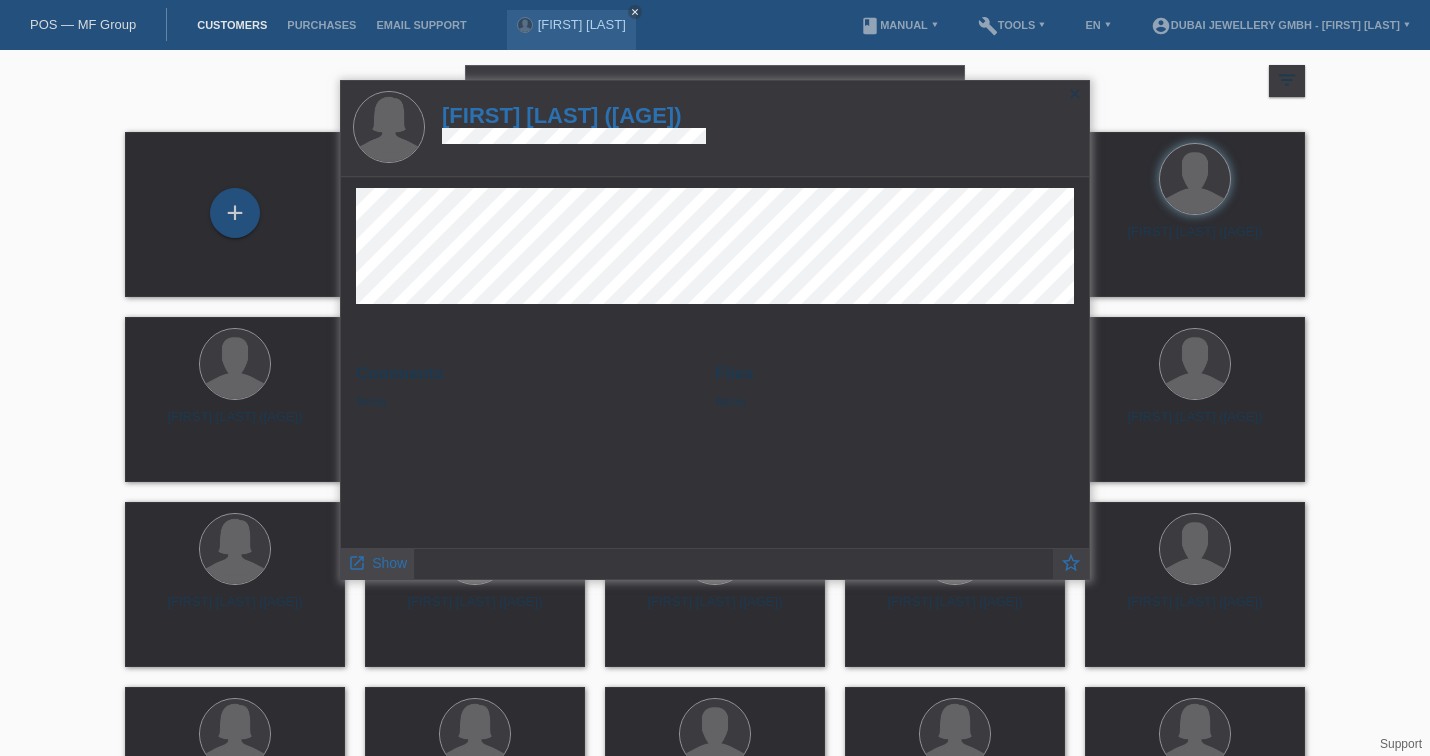 click on "Show" at bounding box center (389, 563) 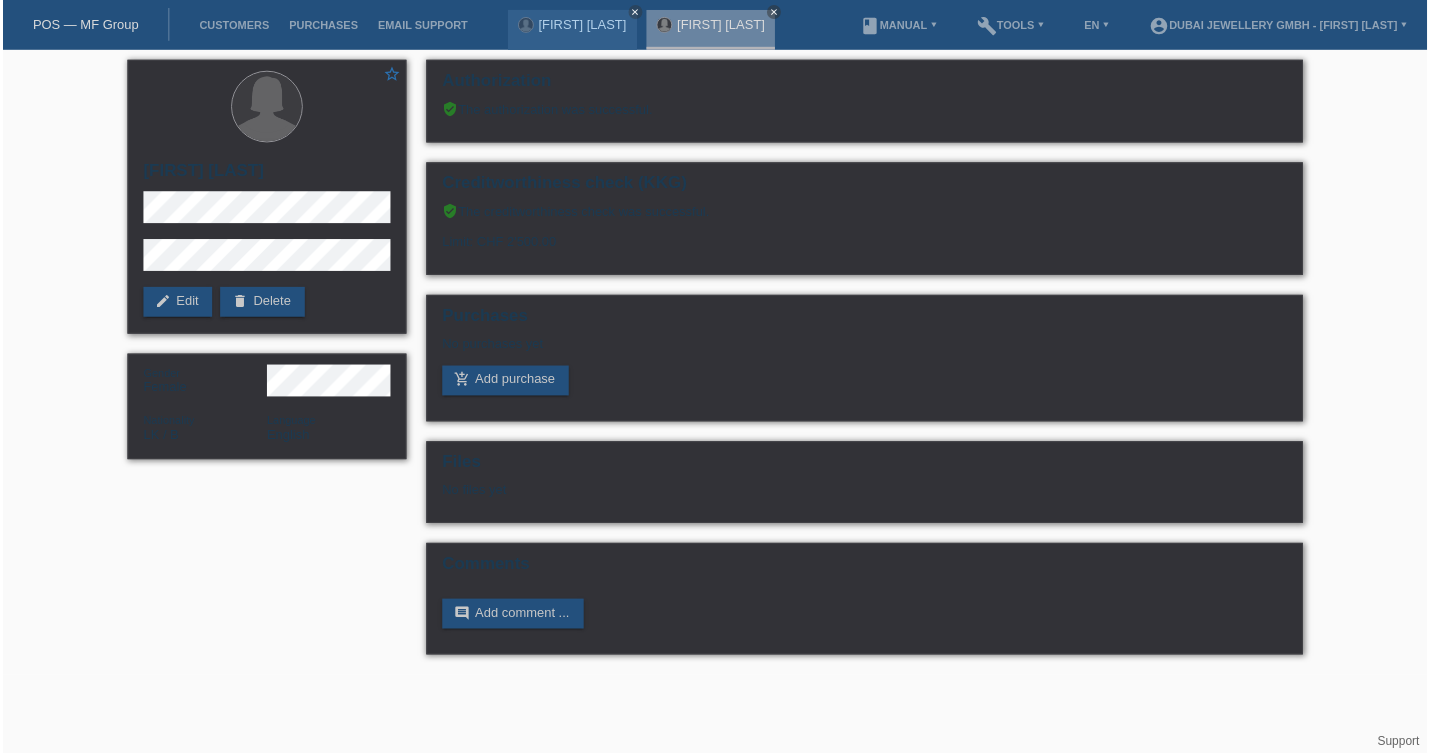 scroll, scrollTop: 0, scrollLeft: 0, axis: both 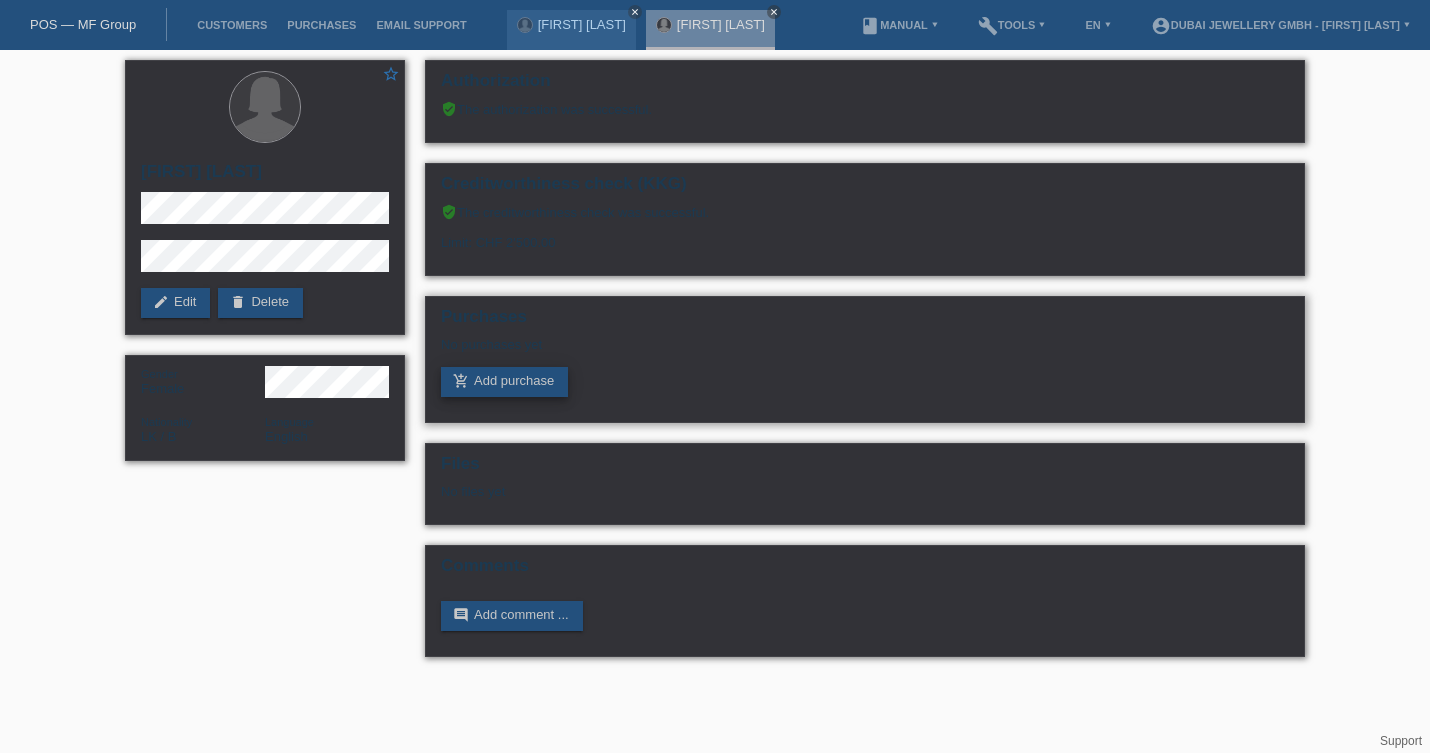 click on "add_shopping_cart  Add purchase" at bounding box center [504, 382] 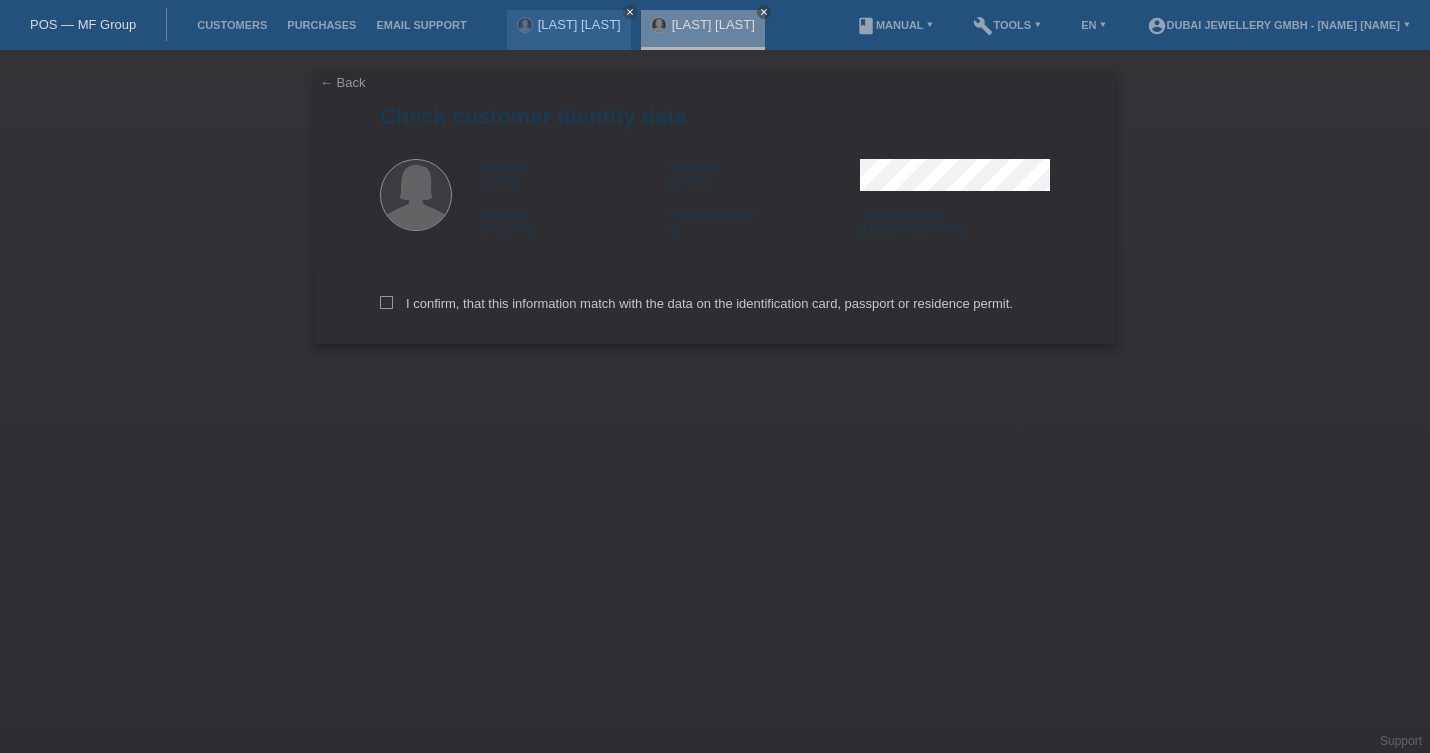 scroll, scrollTop: 0, scrollLeft: 0, axis: both 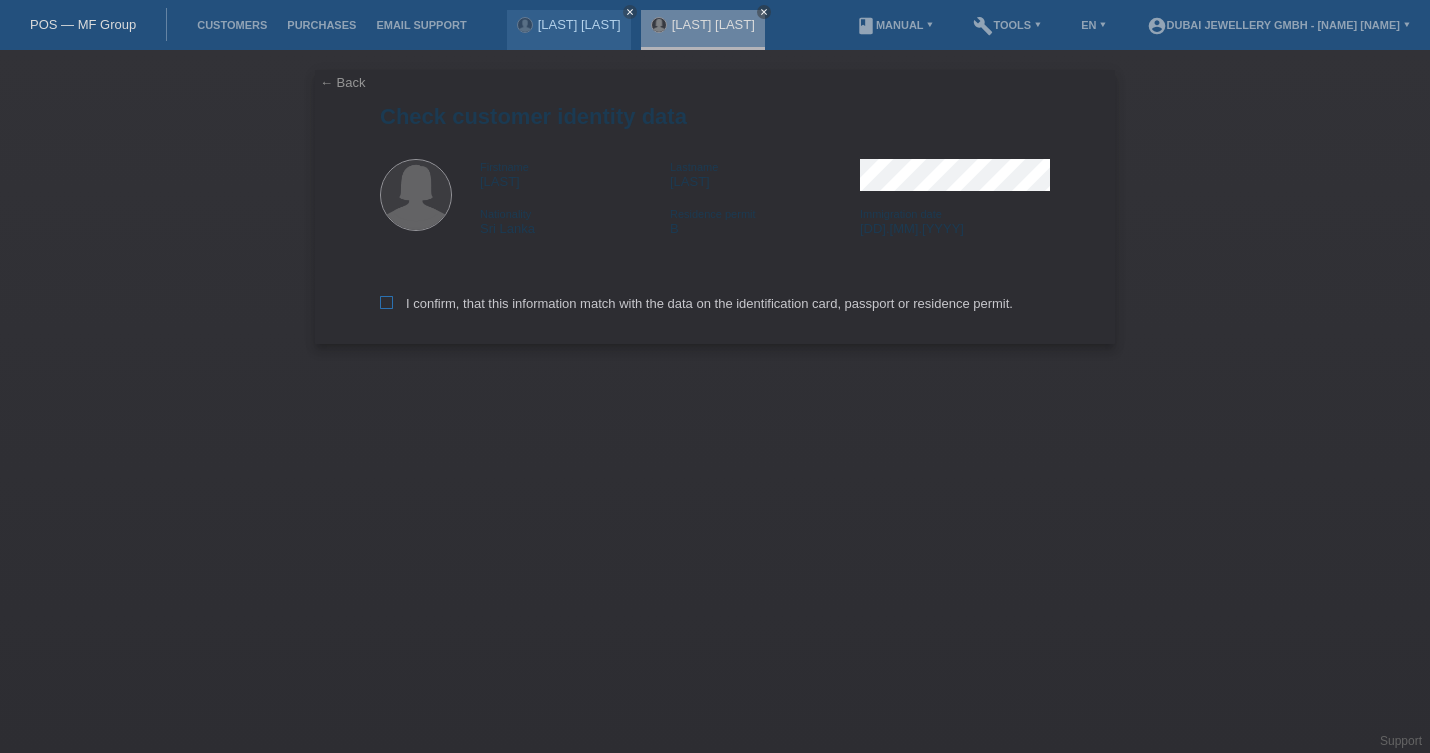 click on "I confirm, that this information match with the data on the identification card, passport or residence permit." at bounding box center (696, 303) 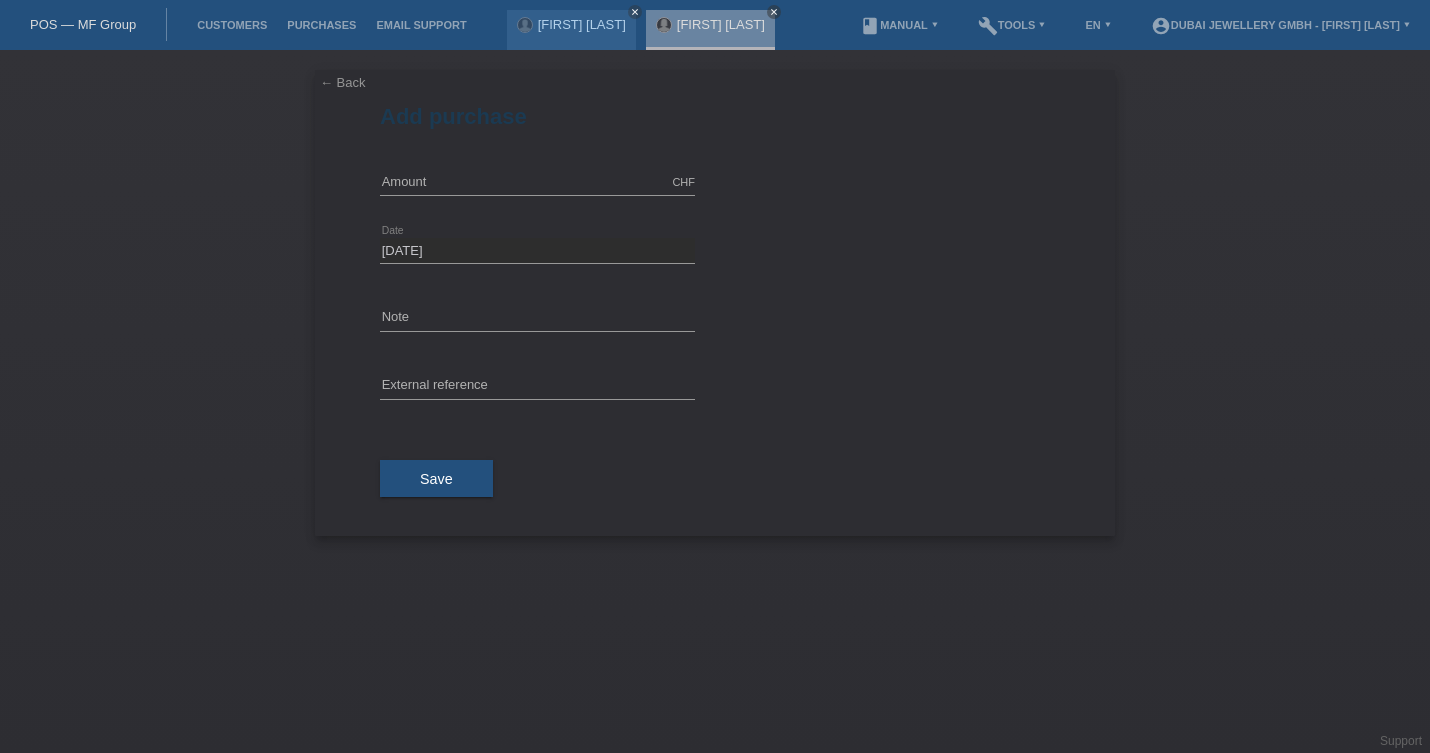 scroll, scrollTop: 0, scrollLeft: 0, axis: both 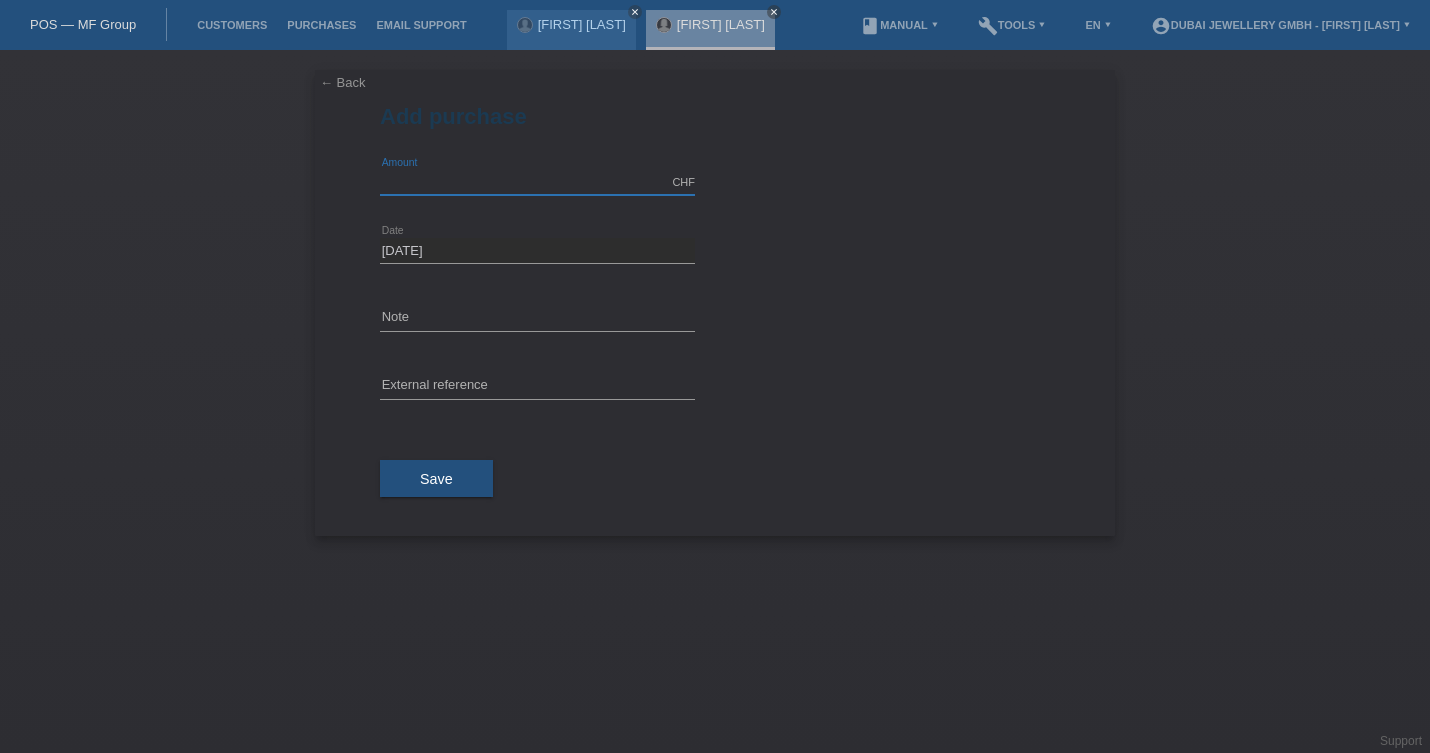 click at bounding box center [537, 182] 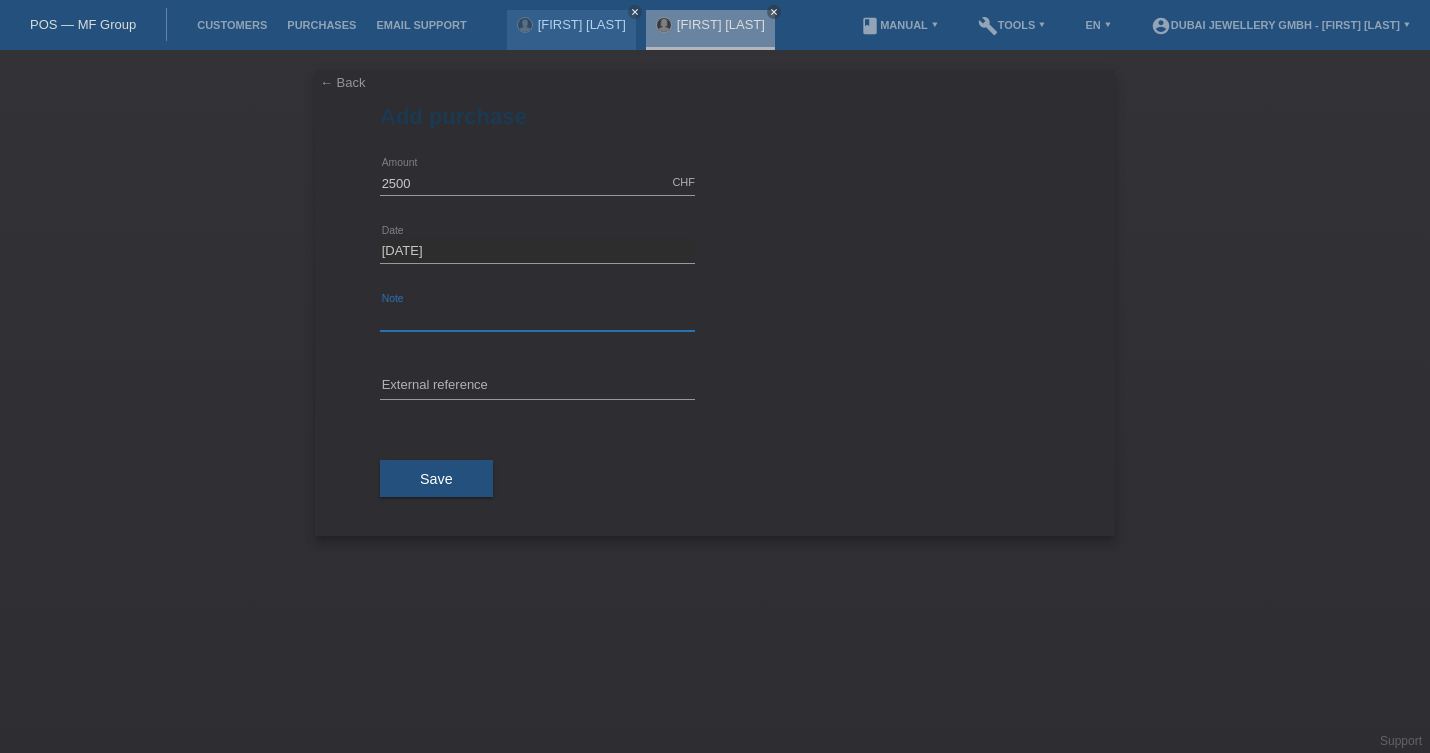 type on "2500.00" 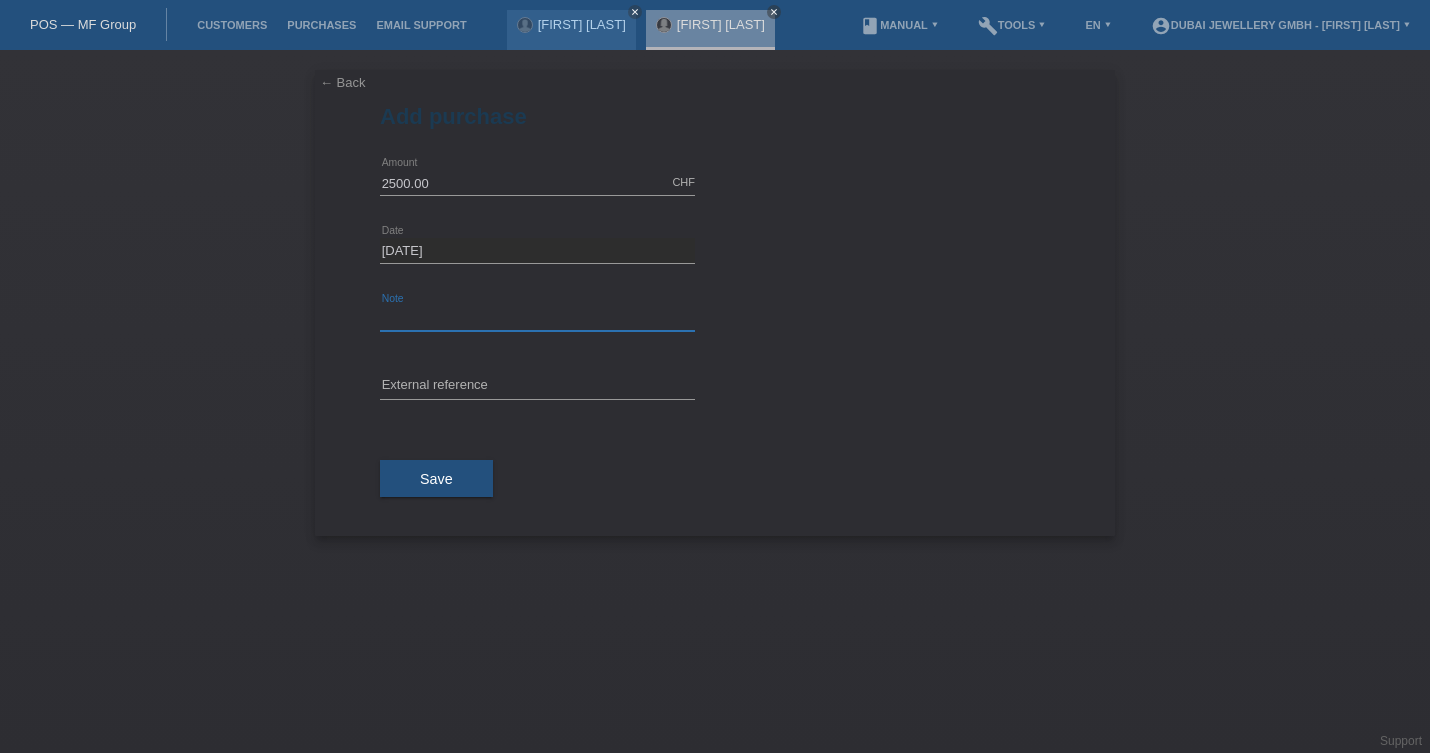 click at bounding box center (537, 318) 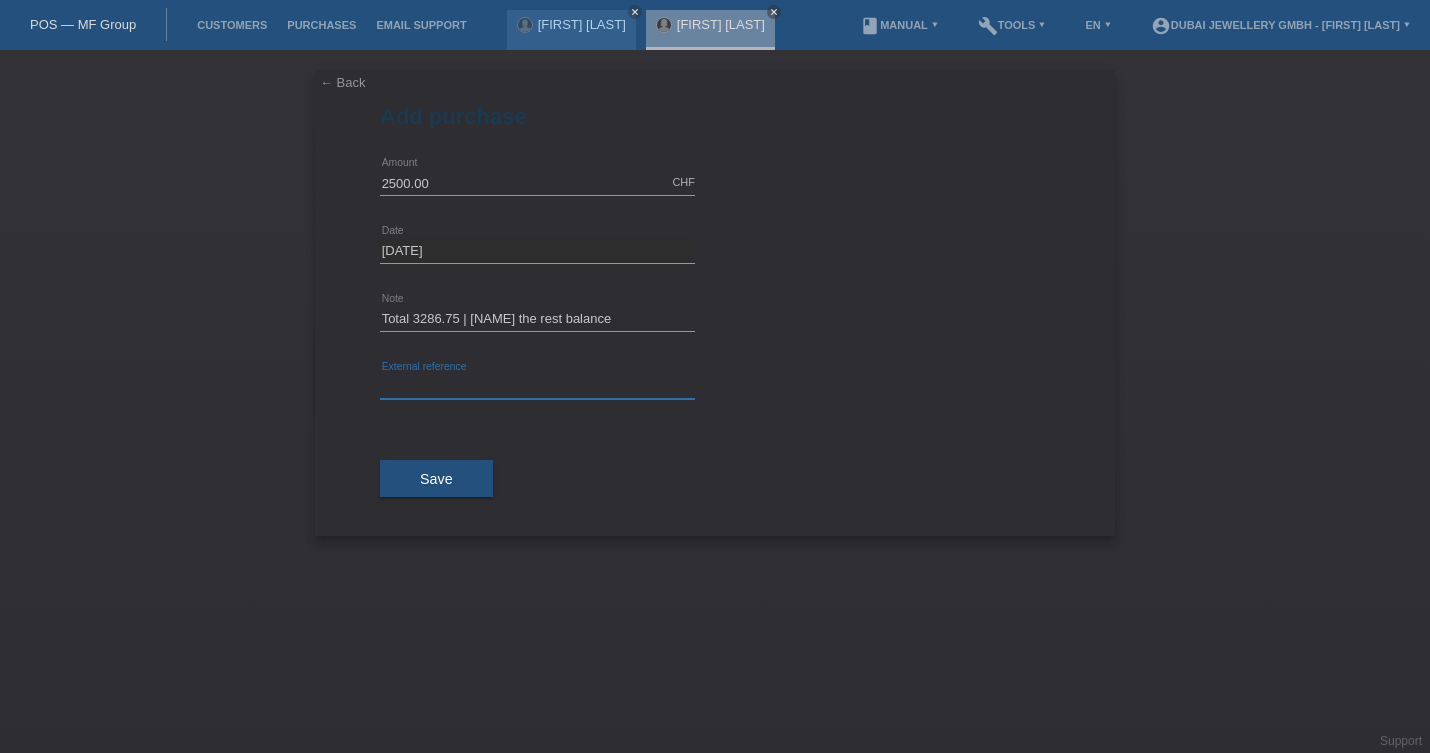 click at bounding box center (537, 386) 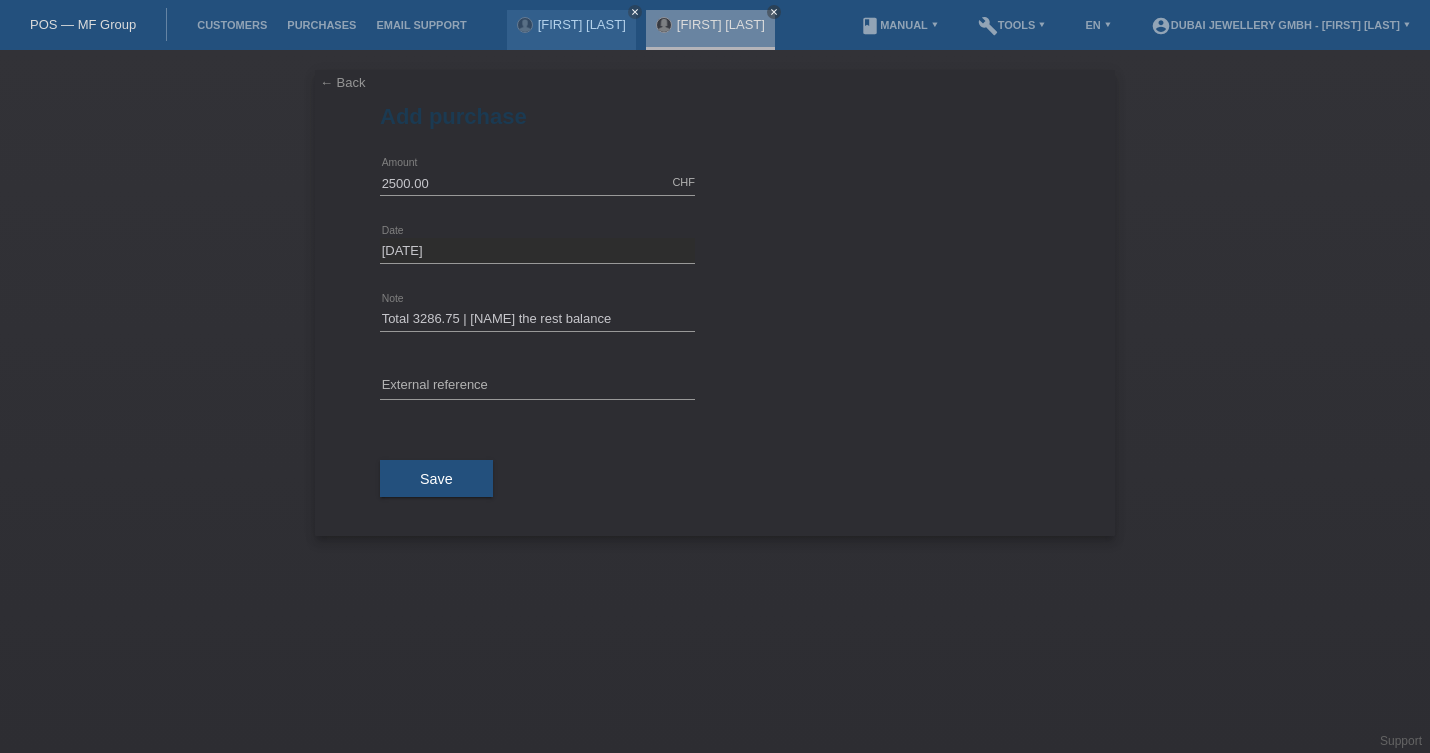 click on "Total 3286.75 | Customer pays the rest balance
error
Note" at bounding box center (715, 319) 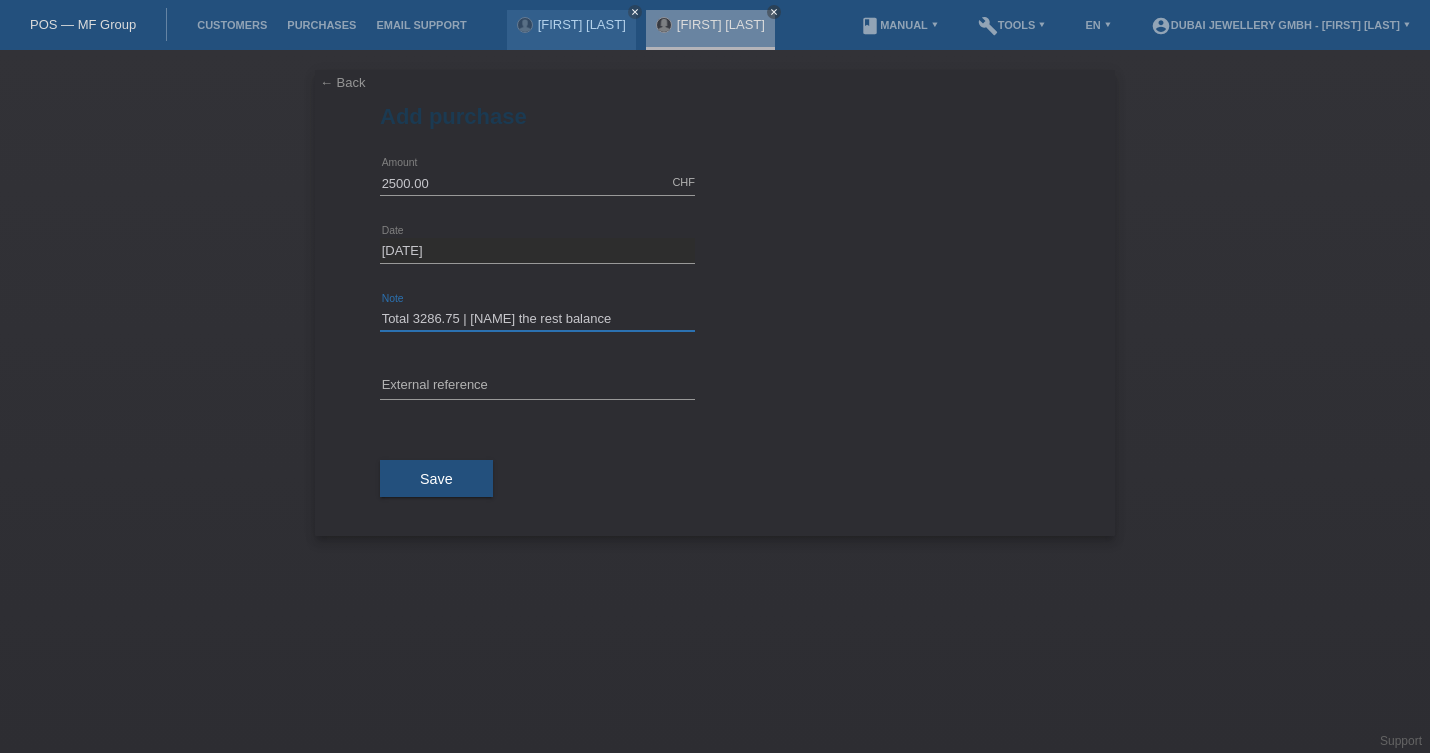 click on "Total 3286.75 | Customer pays the rest balance" at bounding box center (537, 318) 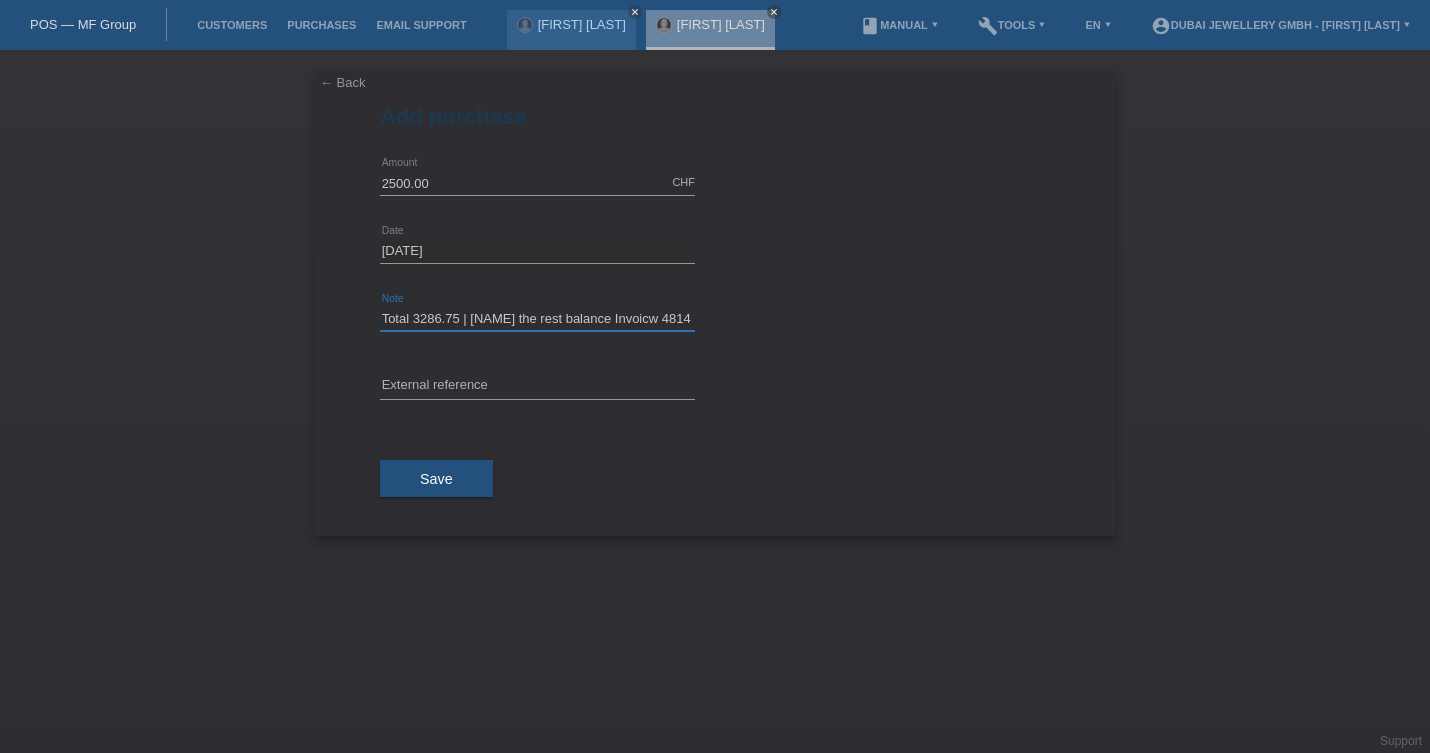 scroll, scrollTop: 0, scrollLeft: 39, axis: horizontal 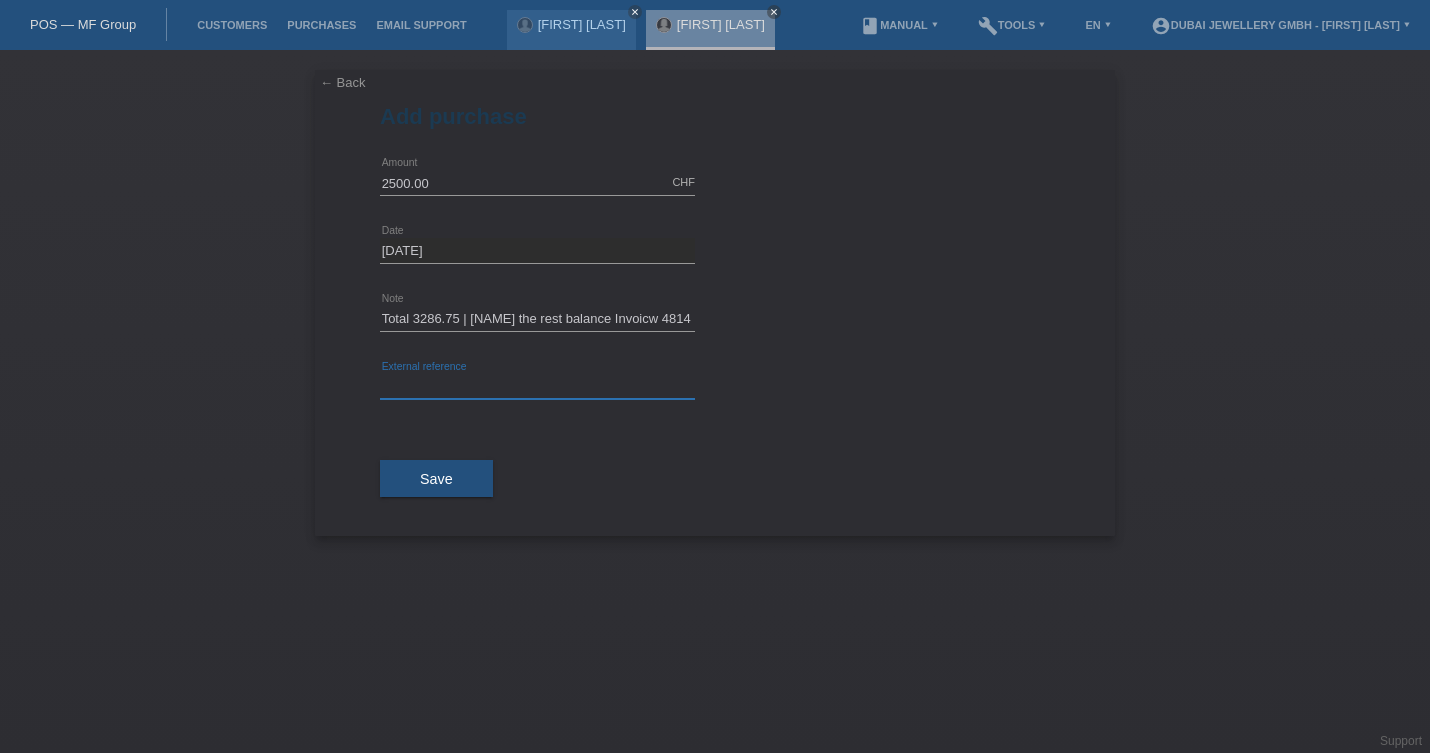 click at bounding box center (537, 386) 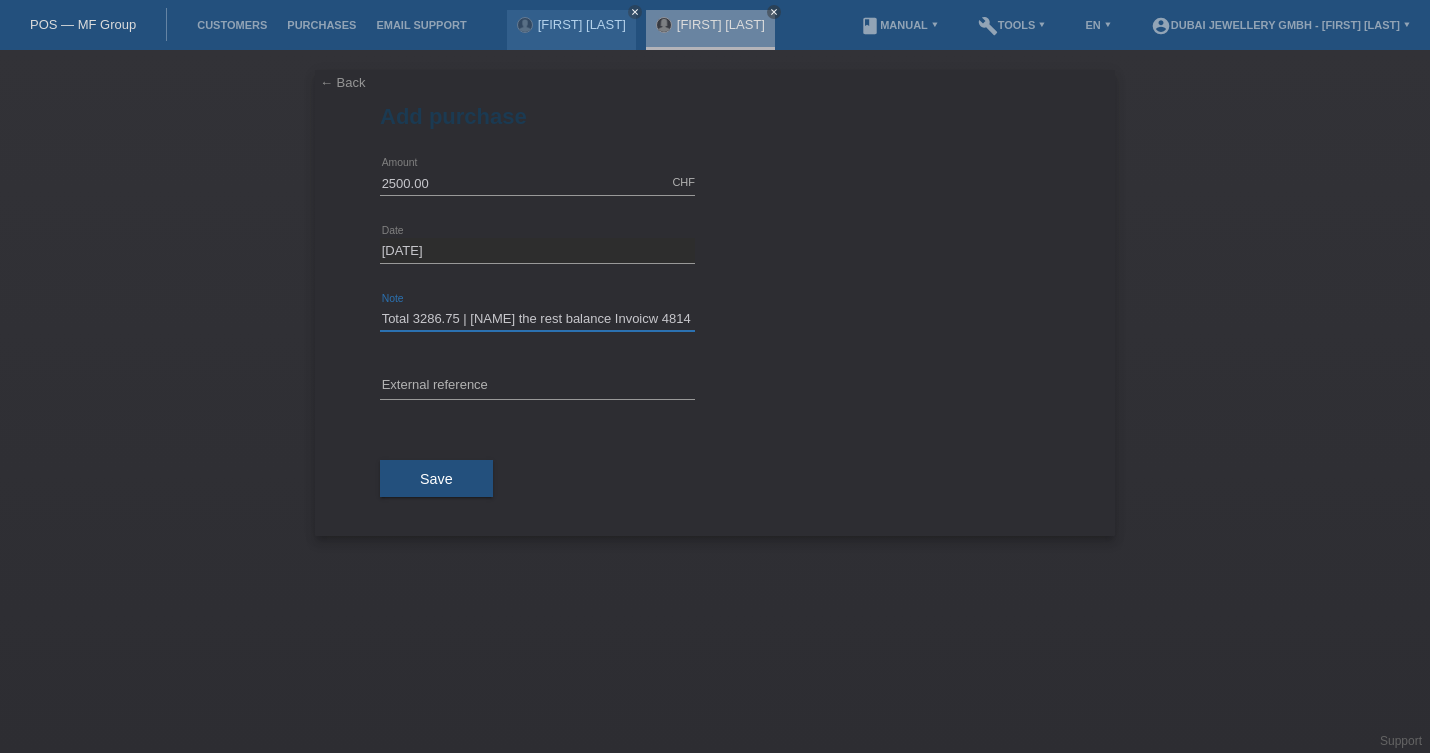 scroll, scrollTop: 0, scrollLeft: 39, axis: horizontal 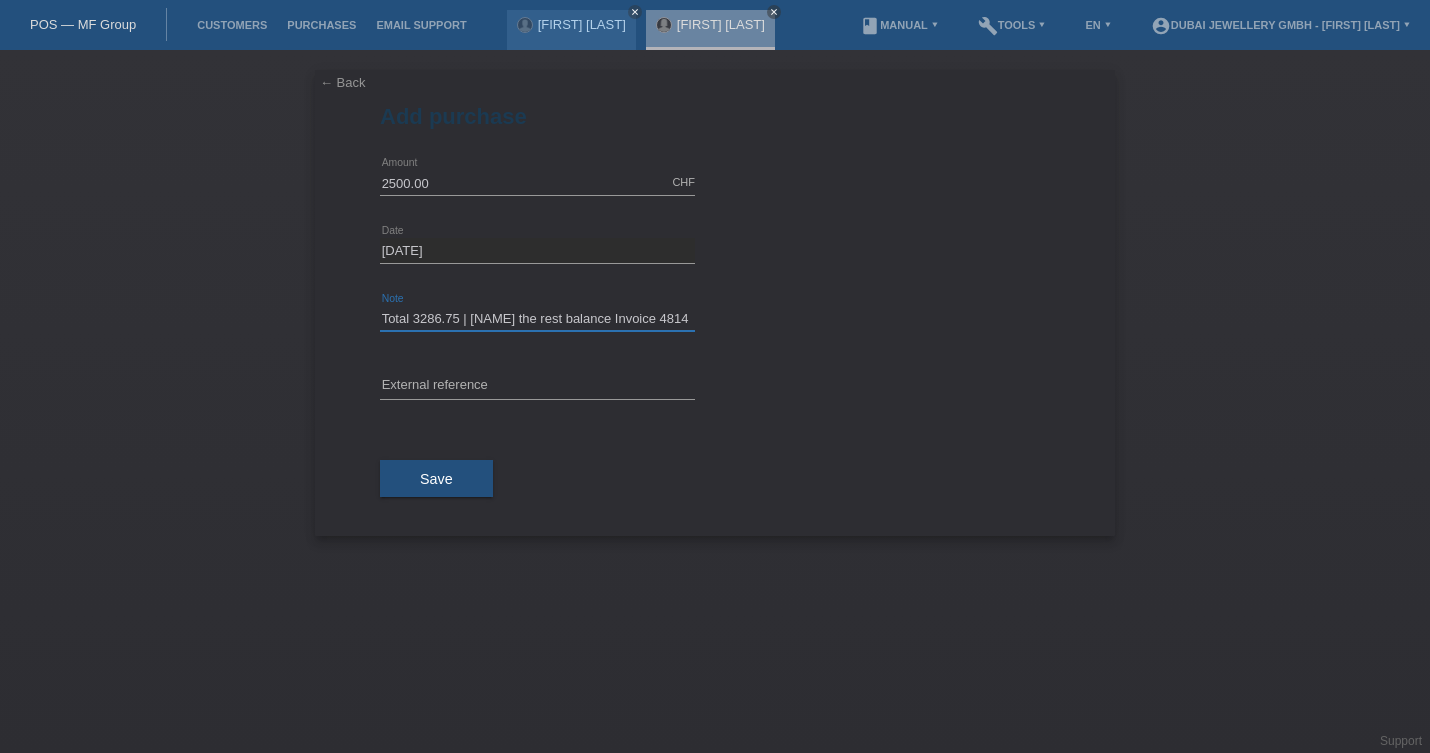 type on "Total 3286.75 | Customer pays the rest balance Invoice 4814" 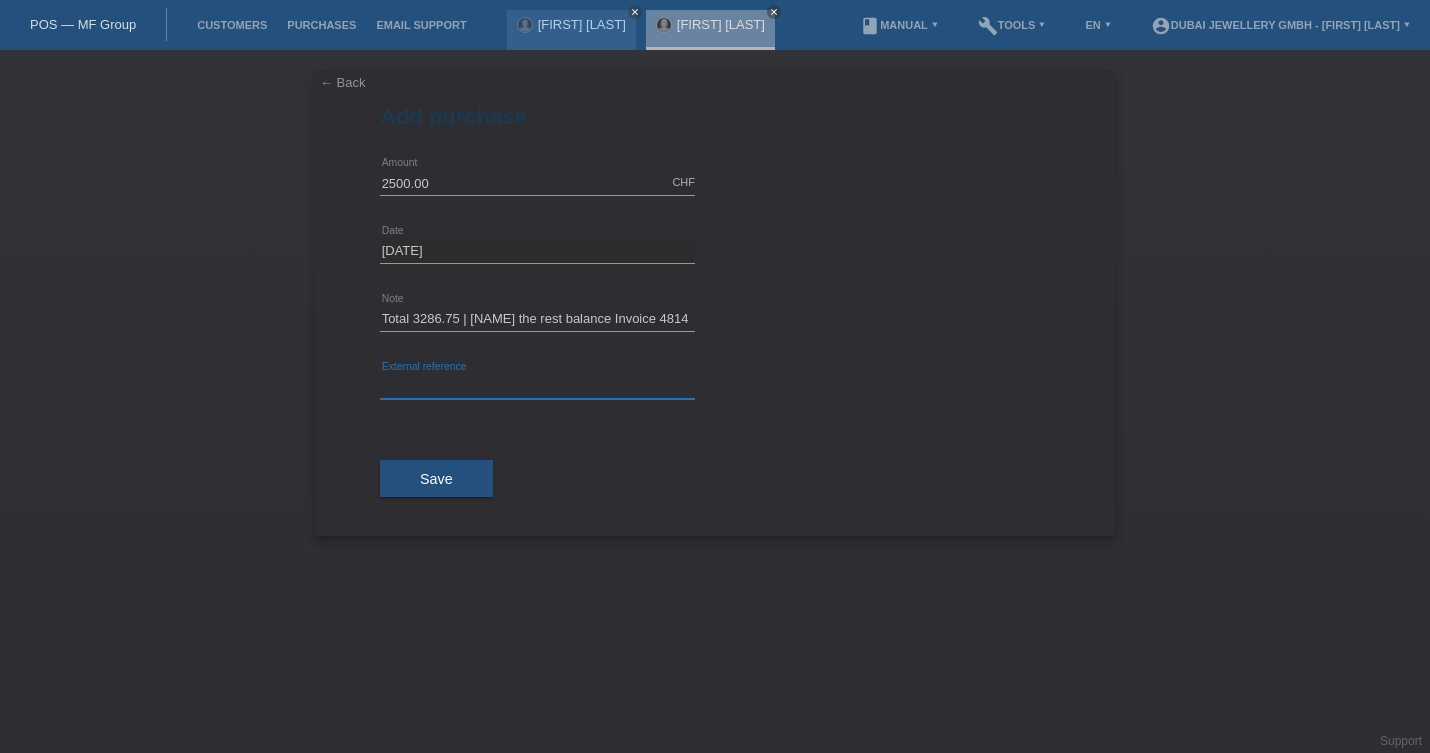 scroll, scrollTop: 0, scrollLeft: 0, axis: both 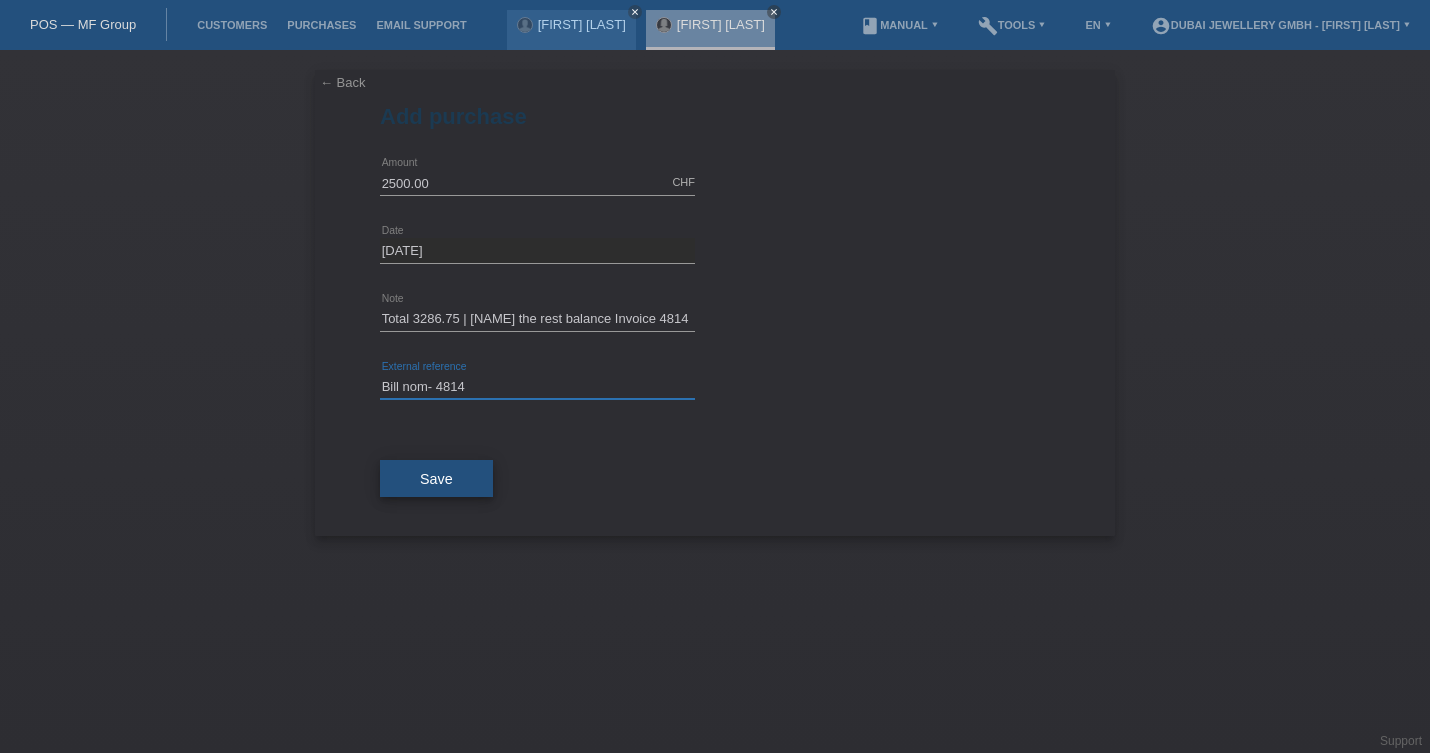 type on "Bill nom- 4814" 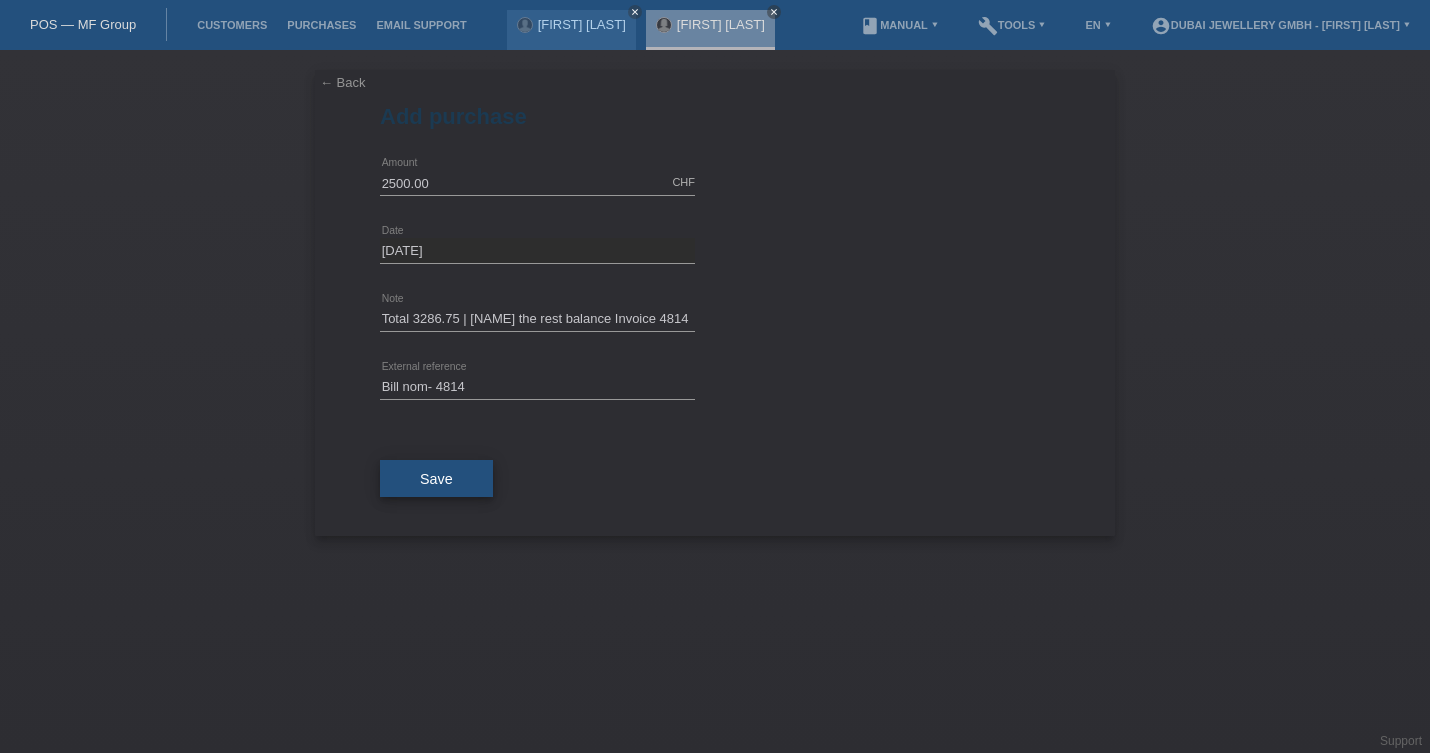 click on "Save" at bounding box center [436, 479] 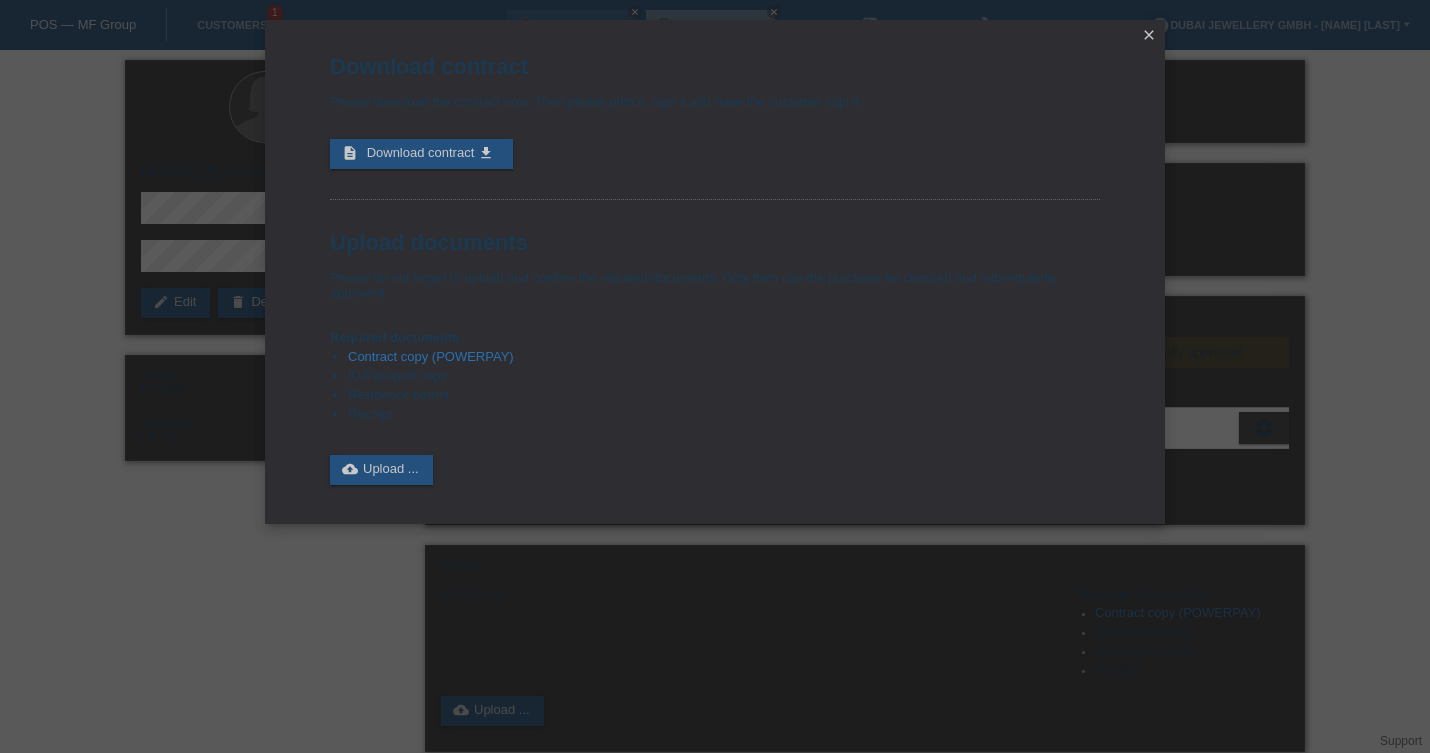 scroll, scrollTop: 0, scrollLeft: 0, axis: both 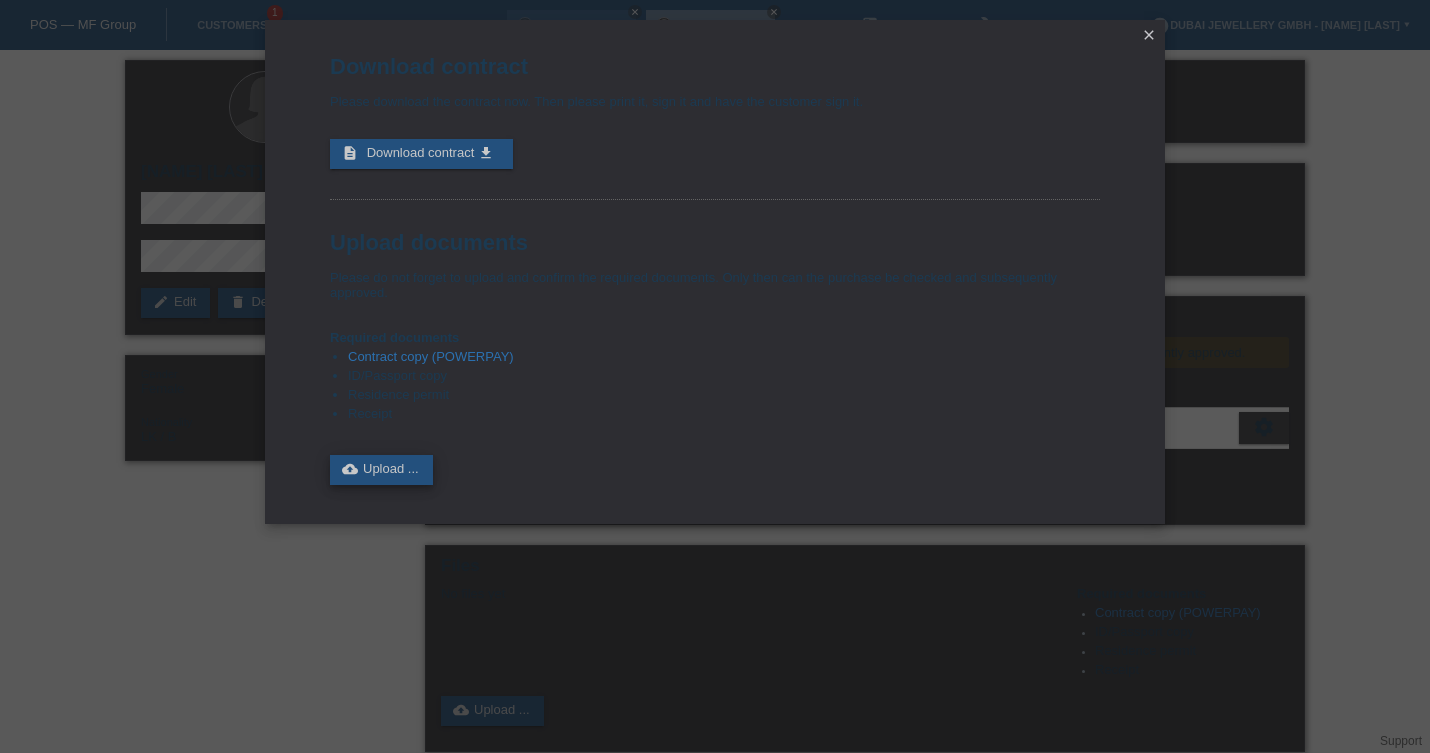 click on "cloud_upload  Upload ..." at bounding box center [381, 470] 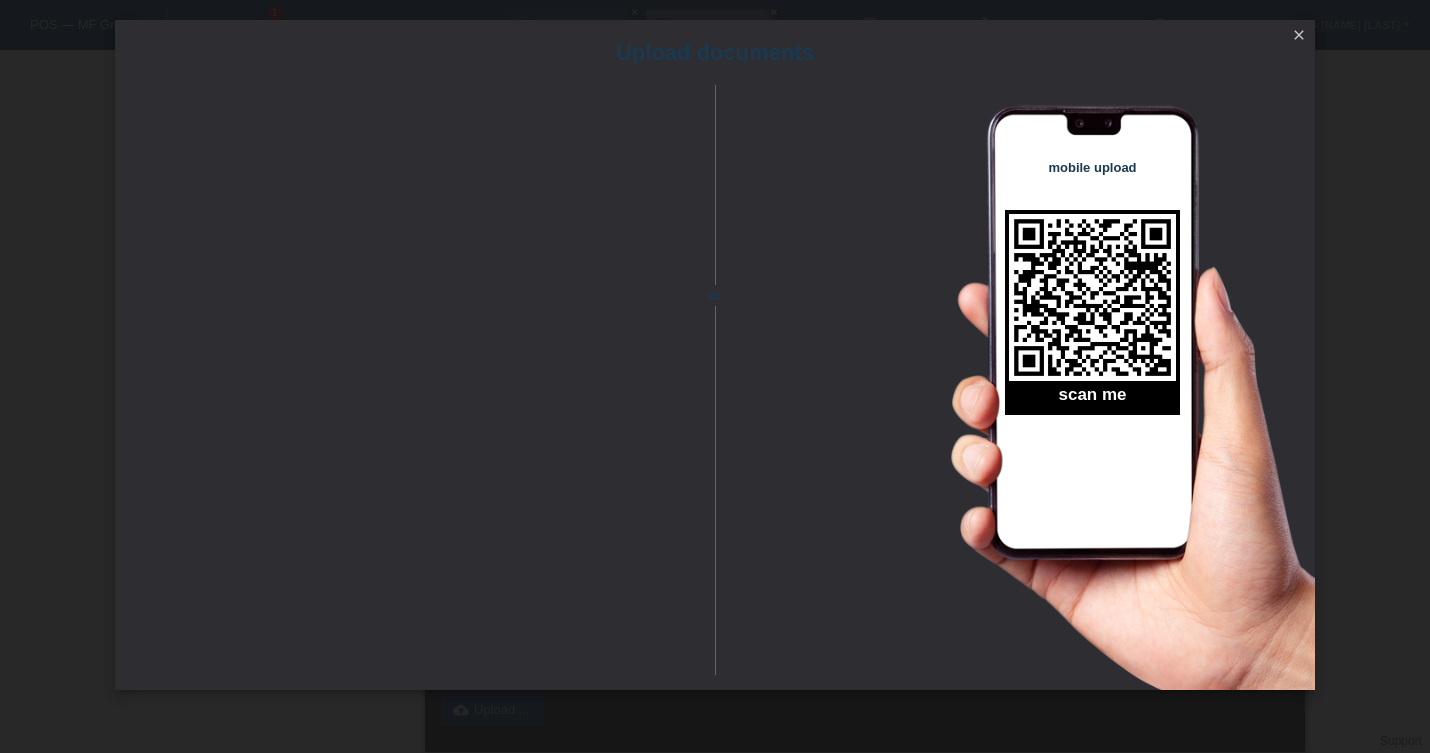click on "close" at bounding box center [1299, 35] 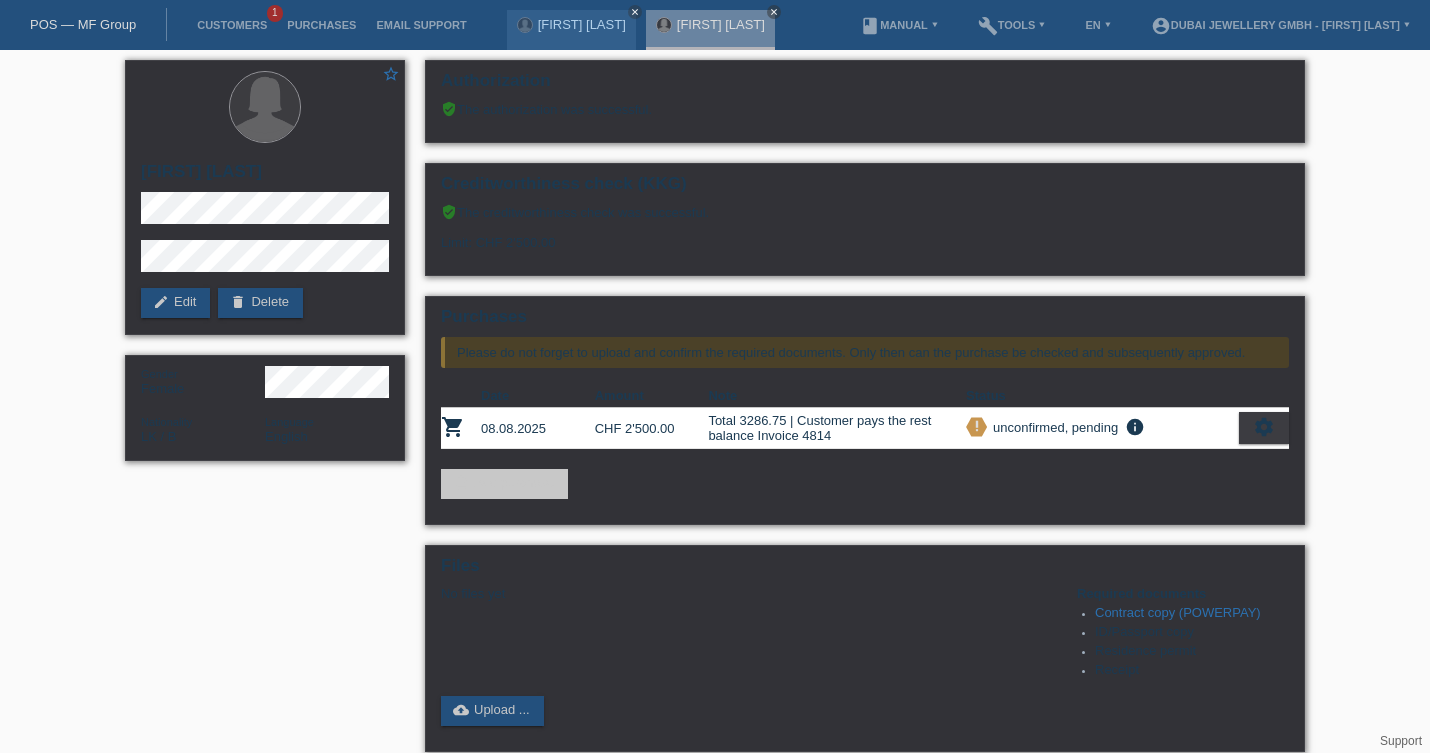 scroll, scrollTop: 0, scrollLeft: 0, axis: both 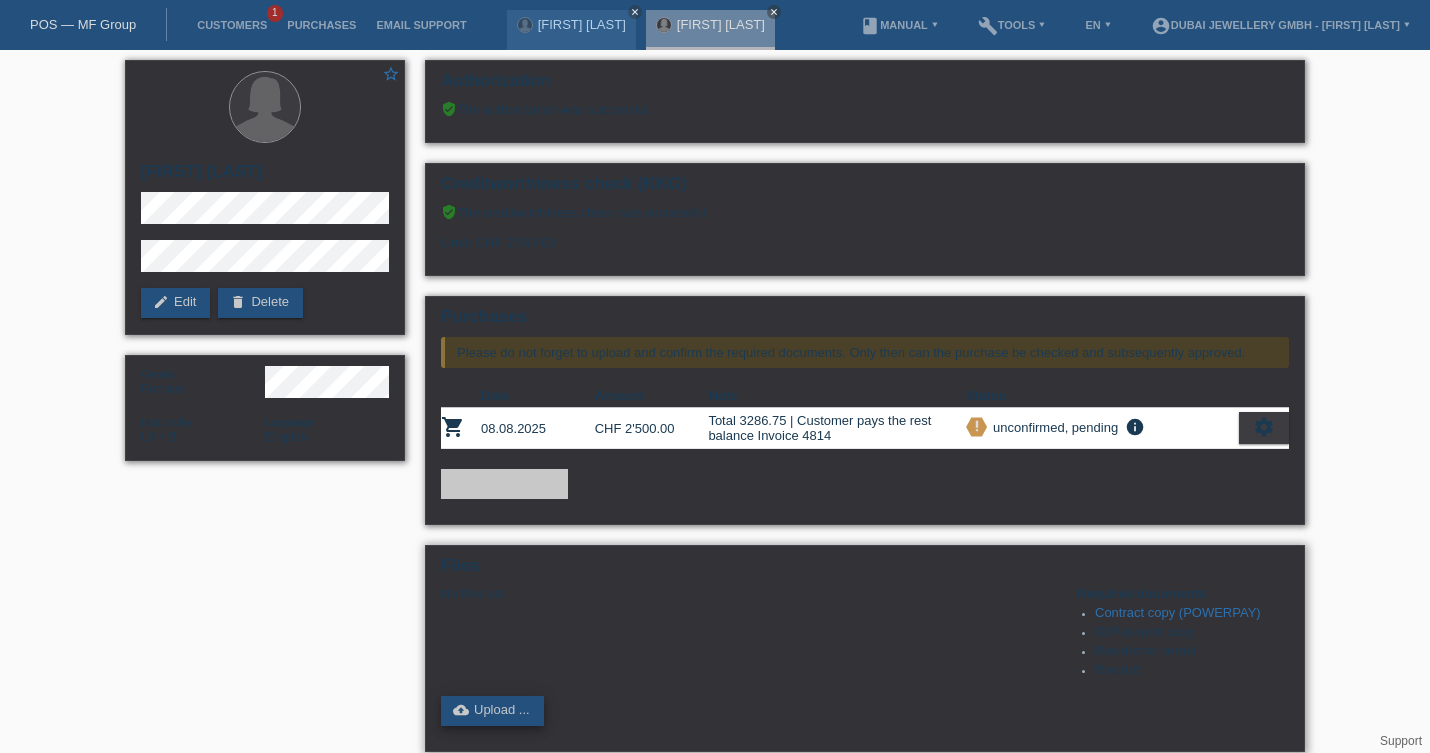 click on "cloud_upload  Upload ..." at bounding box center (492, 711) 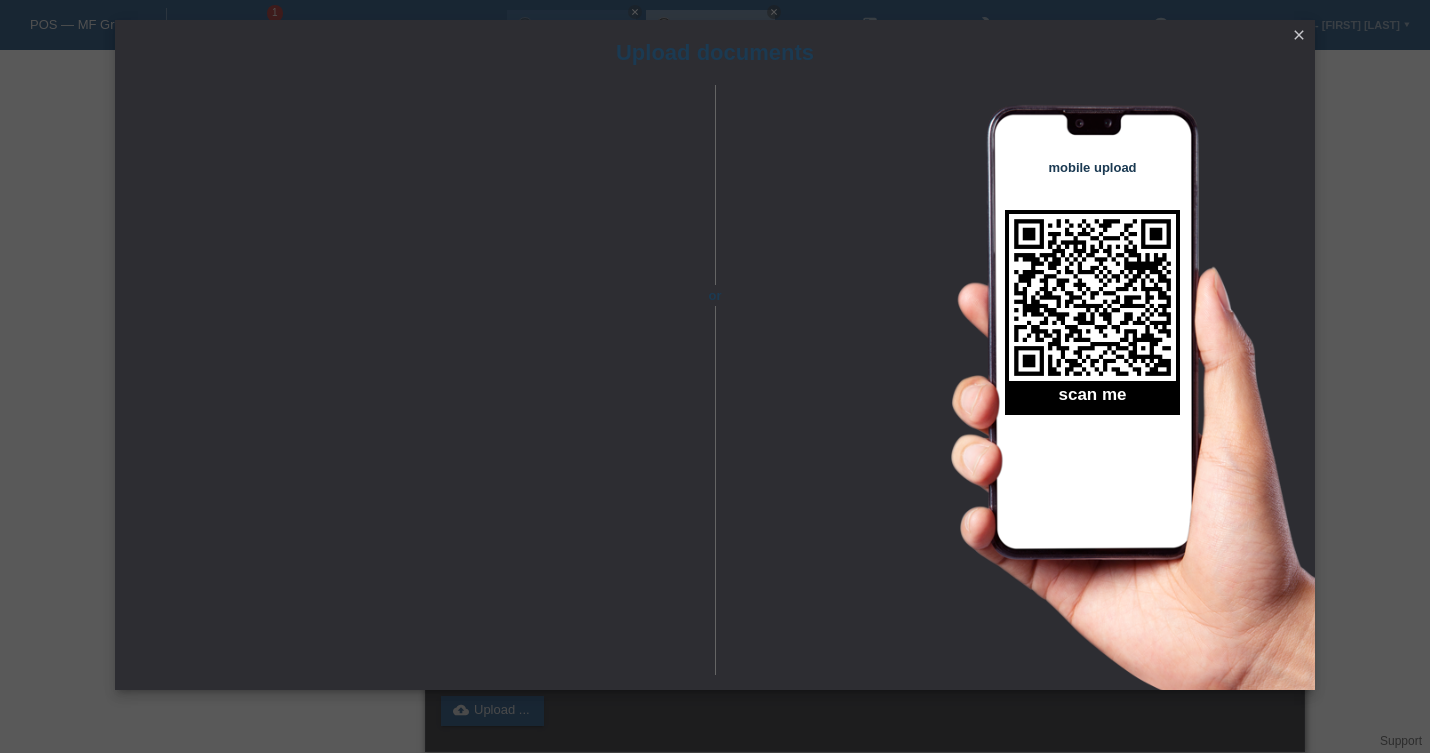 click on "close" at bounding box center (1299, 35) 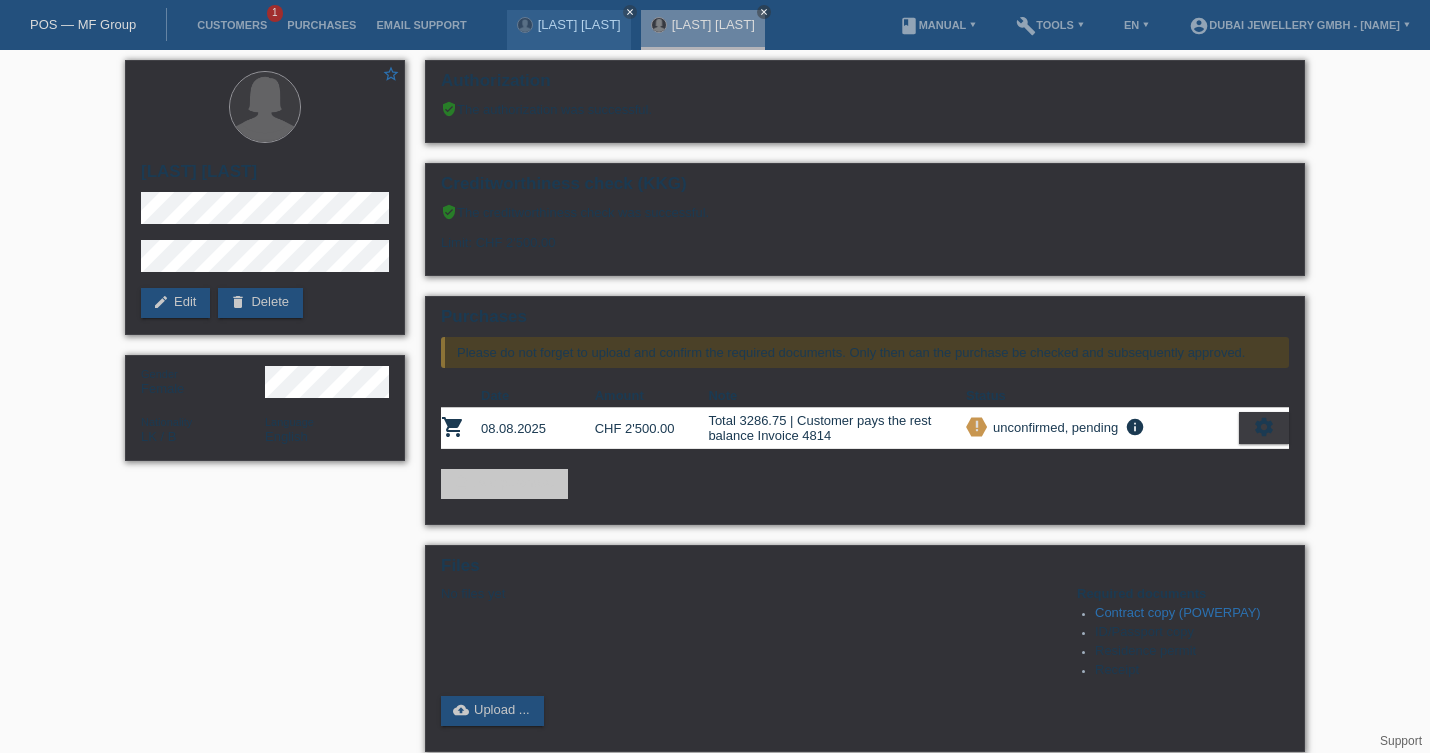 scroll, scrollTop: 0, scrollLeft: 0, axis: both 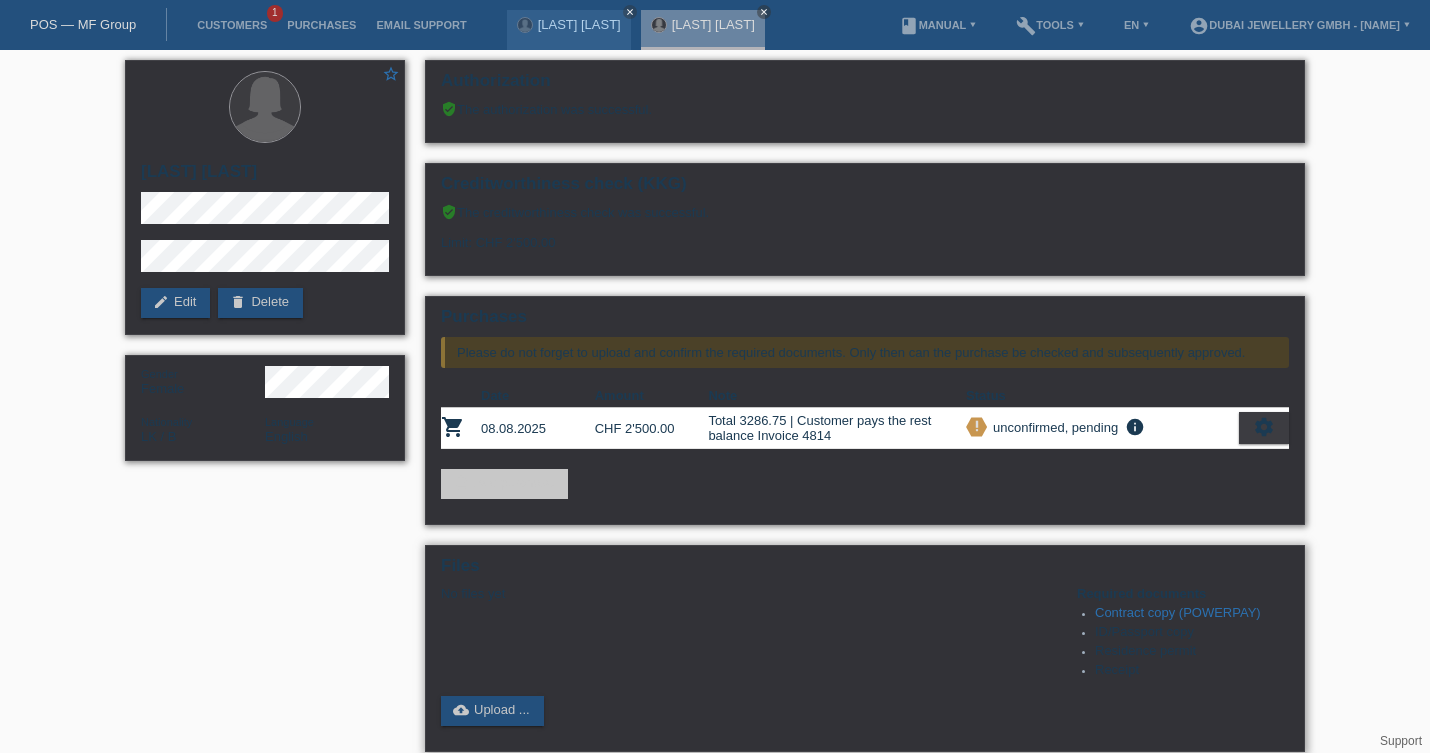 click on "Contract copy (POWERPAY)" at bounding box center [1178, 612] 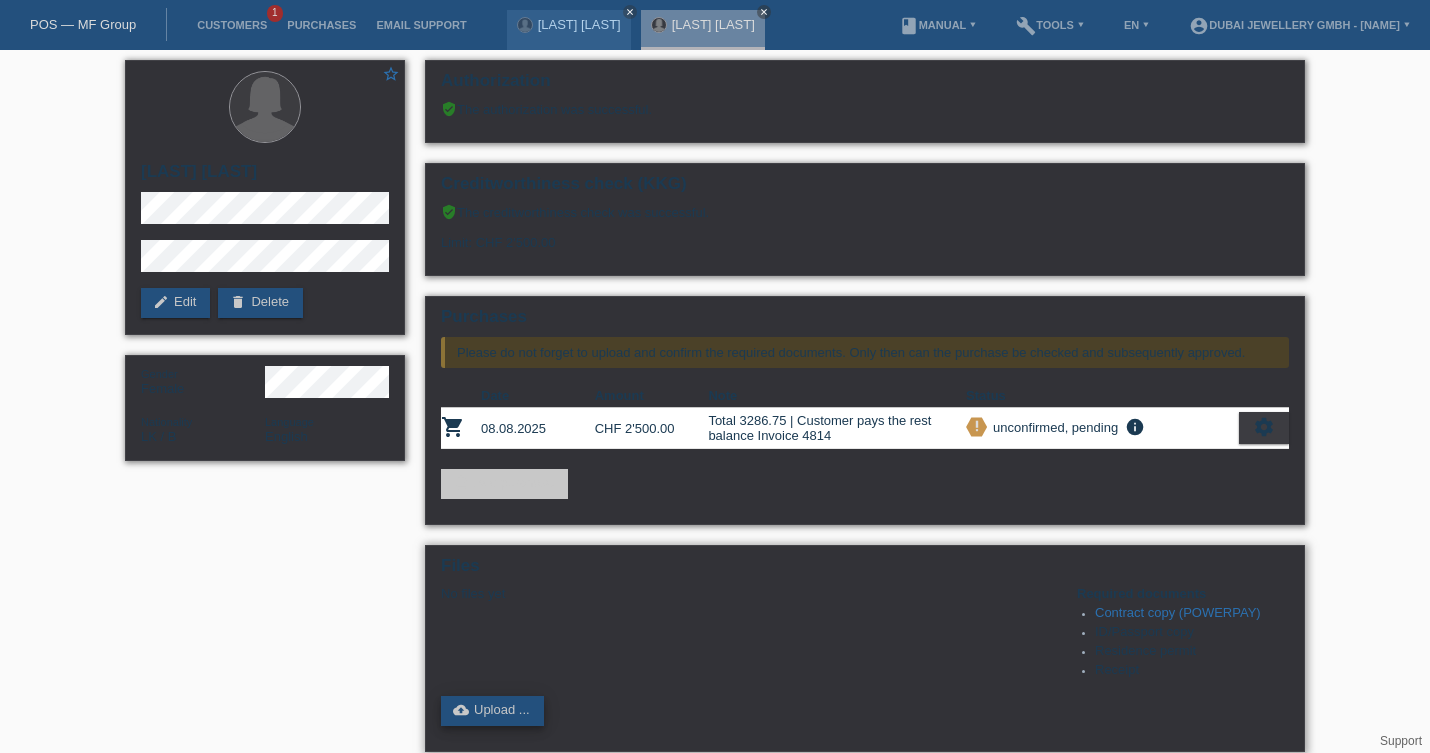 click on "cloud_upload  Upload ..." at bounding box center (492, 711) 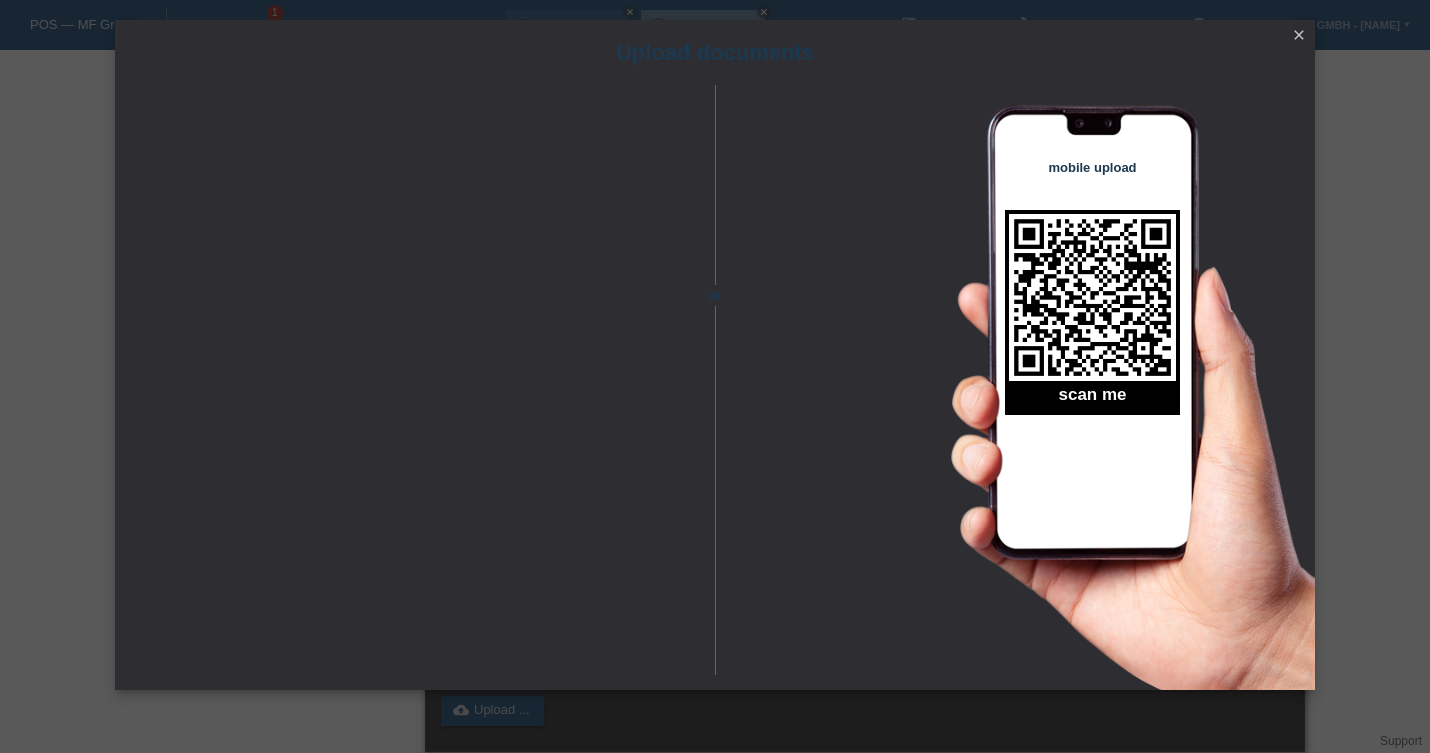 click on "close" at bounding box center [1299, 35] 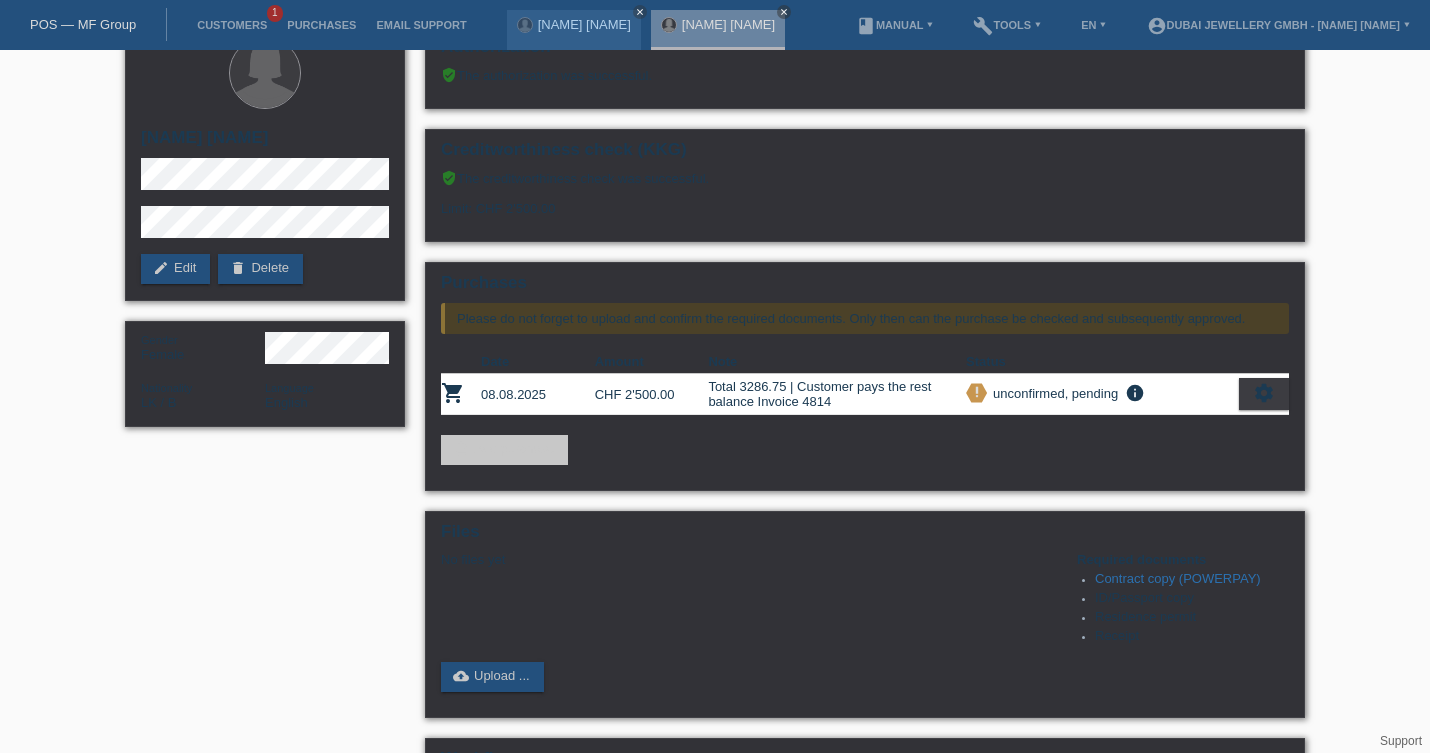 scroll, scrollTop: 44, scrollLeft: 0, axis: vertical 